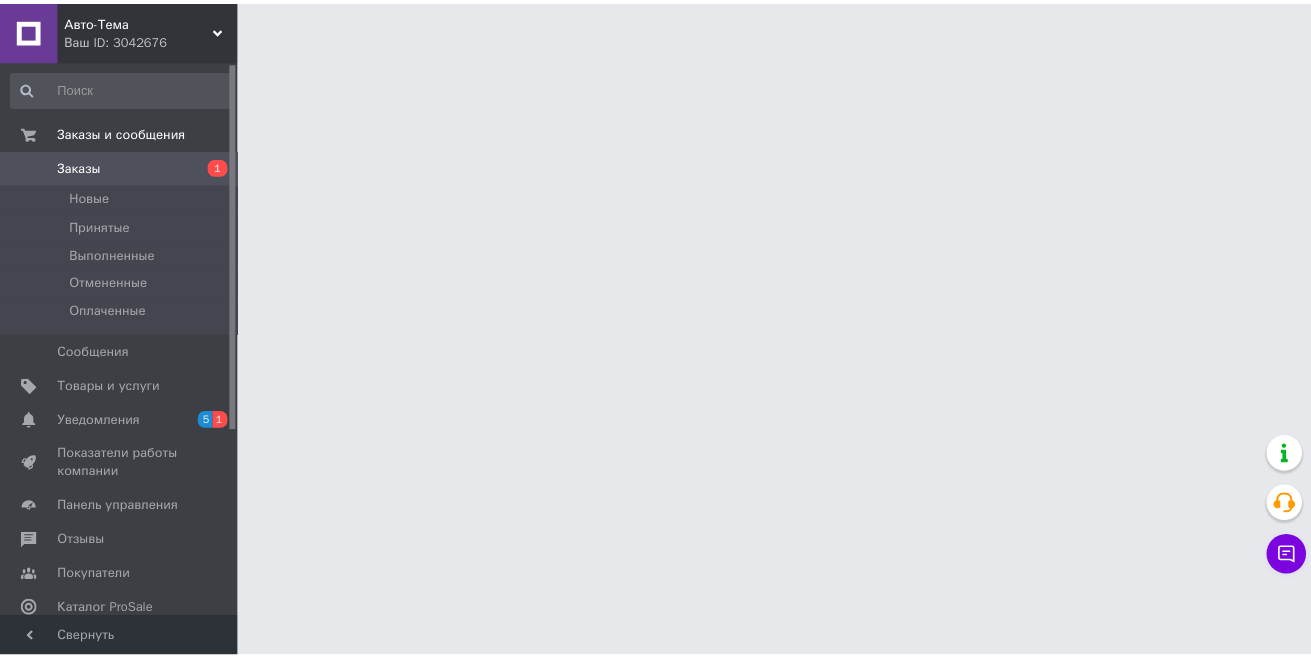 scroll, scrollTop: 0, scrollLeft: 0, axis: both 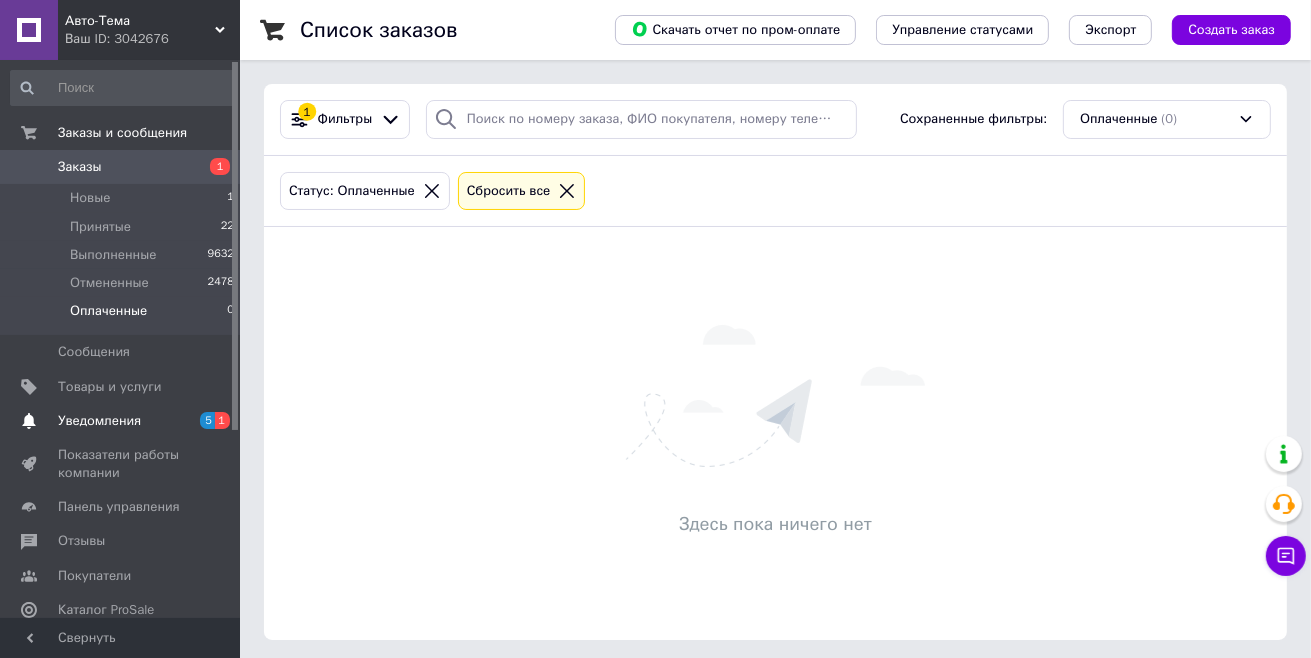 click on "Уведомления" at bounding box center (99, 421) 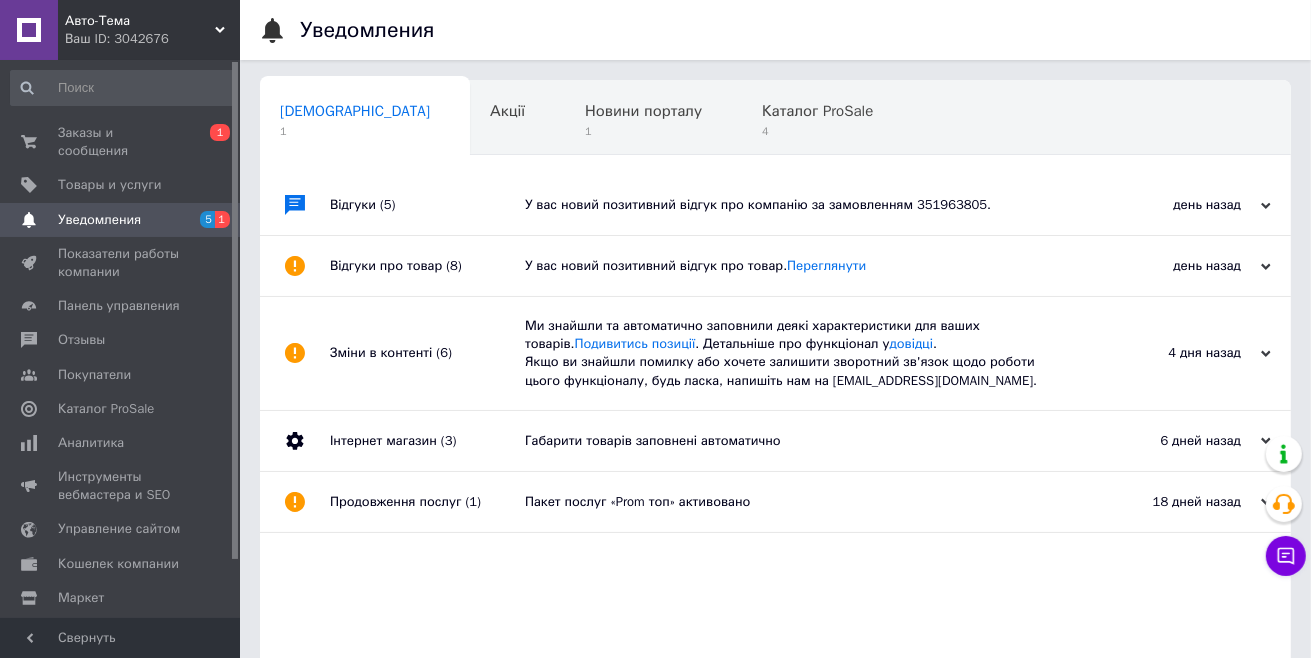 click on "У вас новий позитивний відгук про компанію за замовленням 351963805." at bounding box center (798, 205) 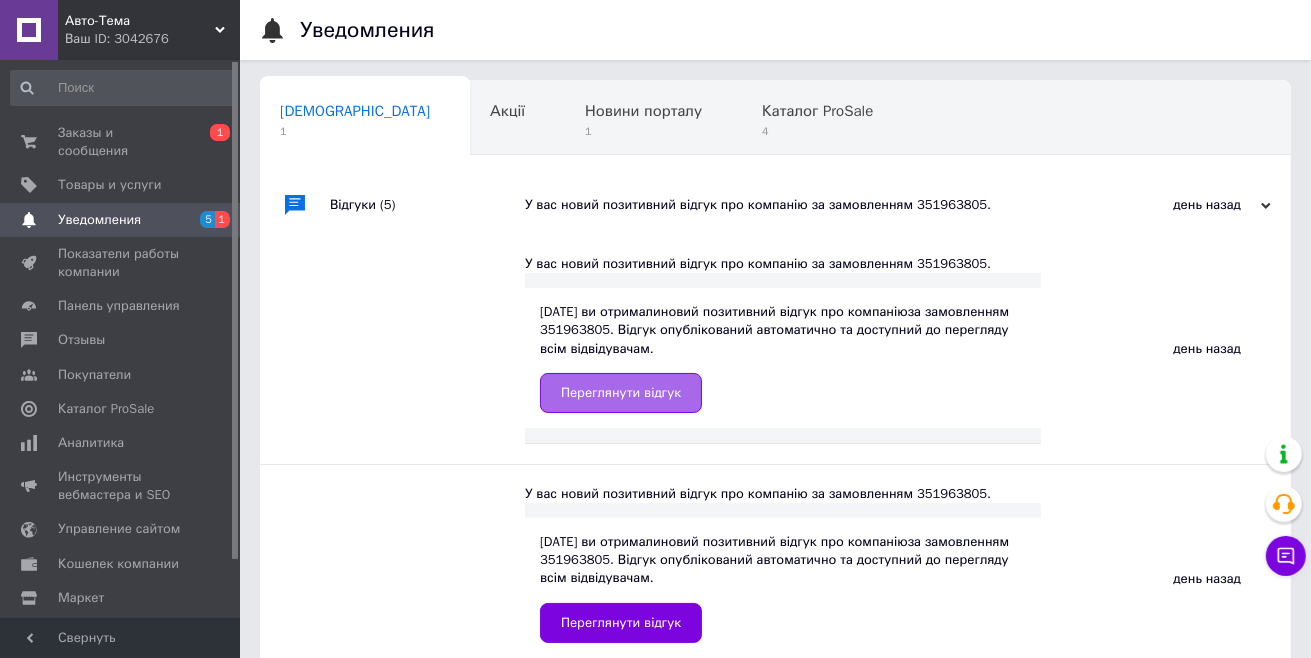 click on "Переглянути відгук" at bounding box center (621, 393) 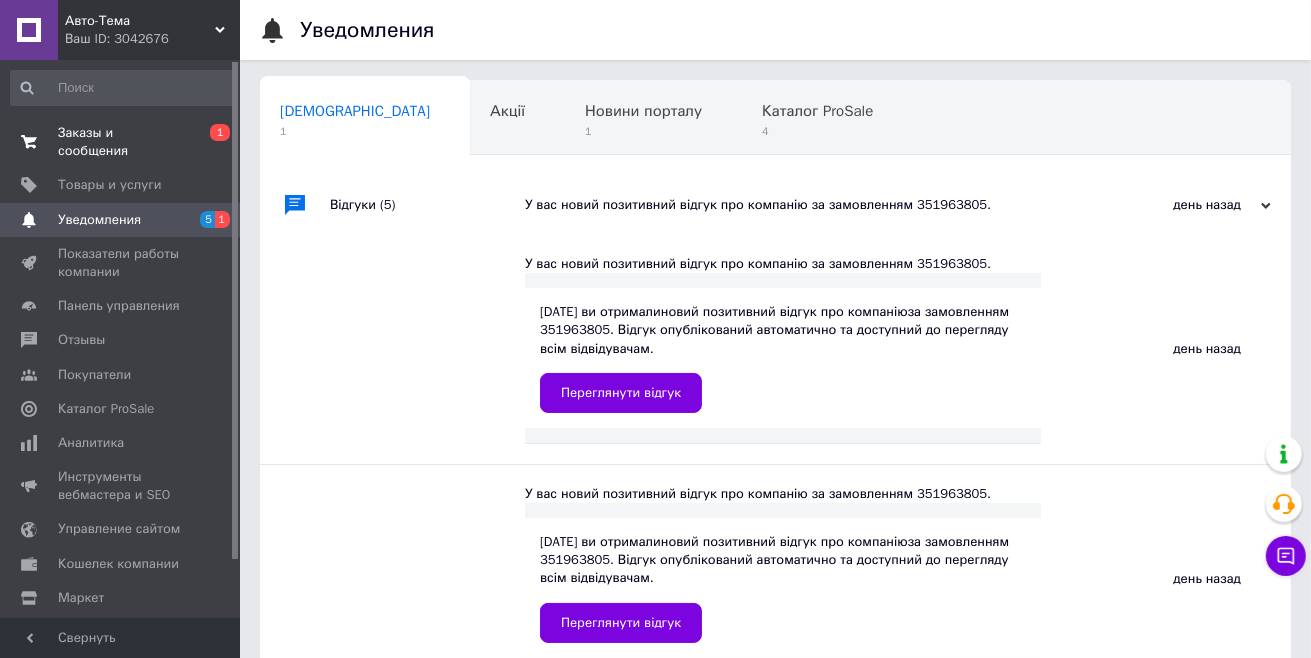 click on "Заказы и сообщения" at bounding box center [121, 142] 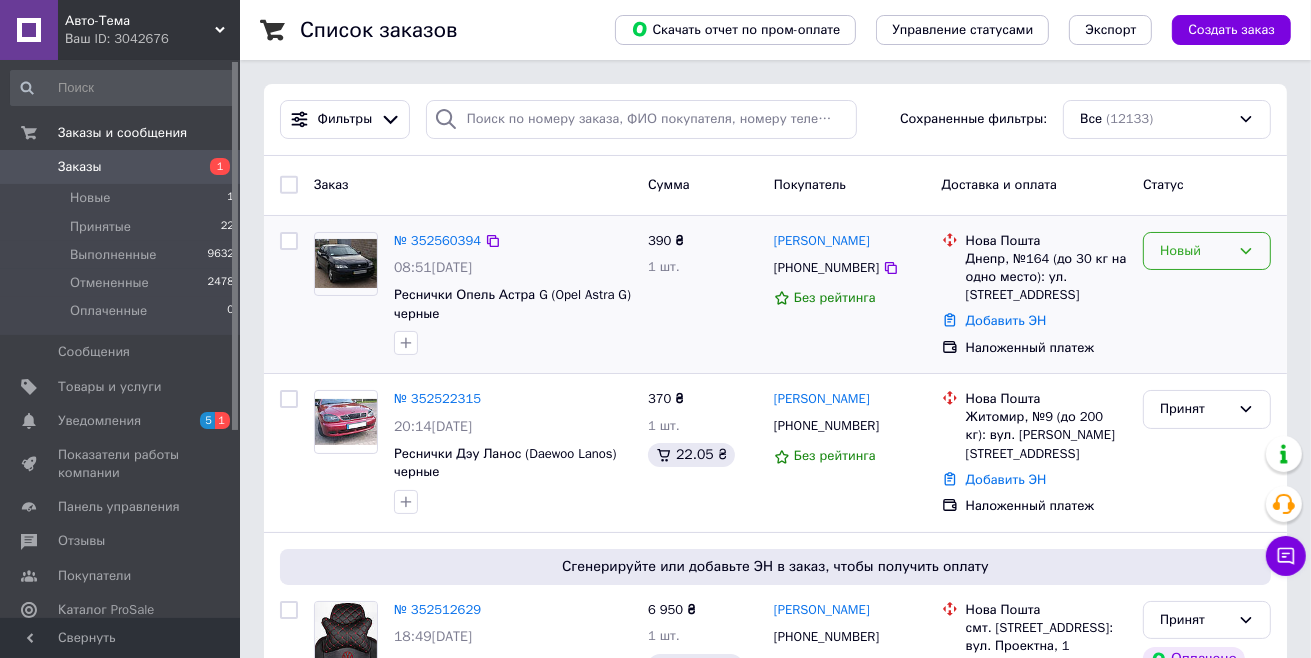 click on "Новый" at bounding box center (1195, 251) 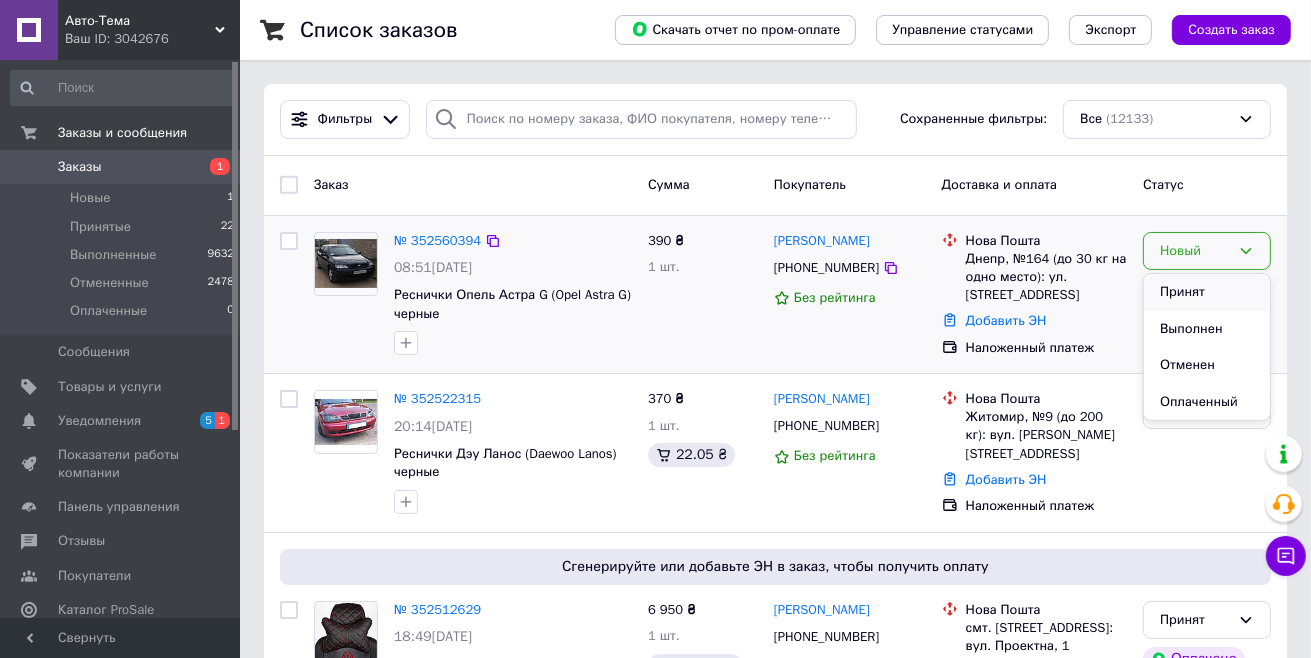 click on "Принят" at bounding box center (1207, 292) 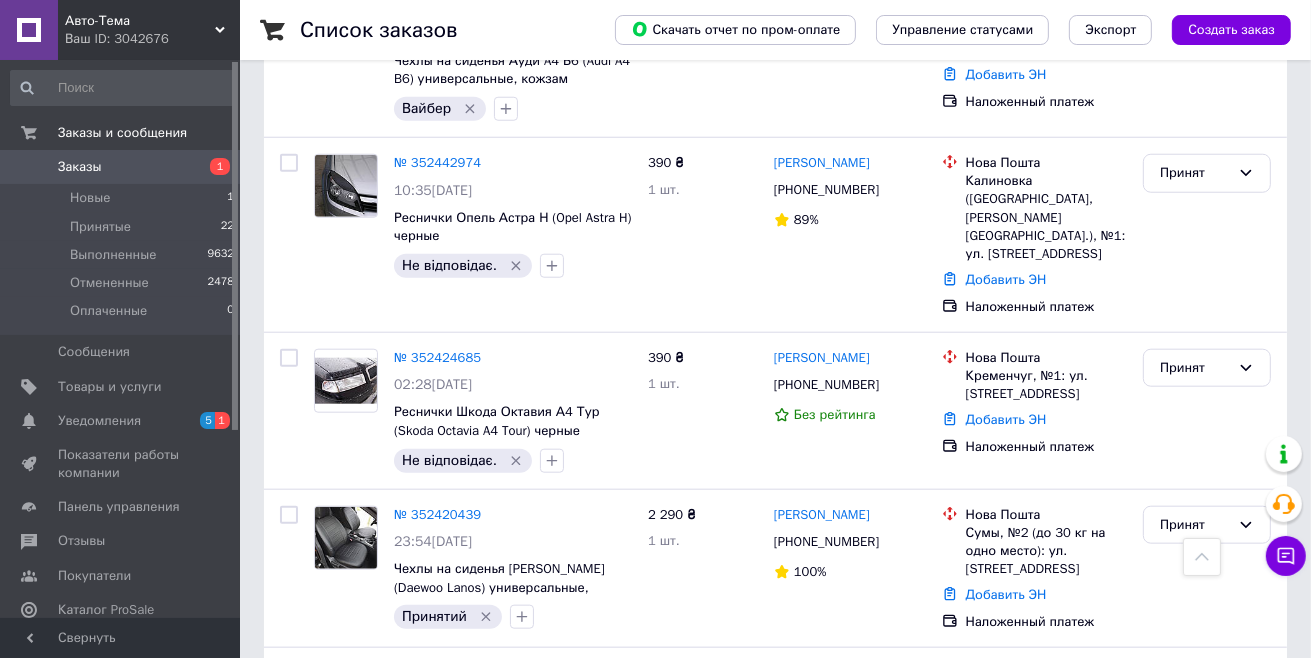 scroll, scrollTop: 1600, scrollLeft: 0, axis: vertical 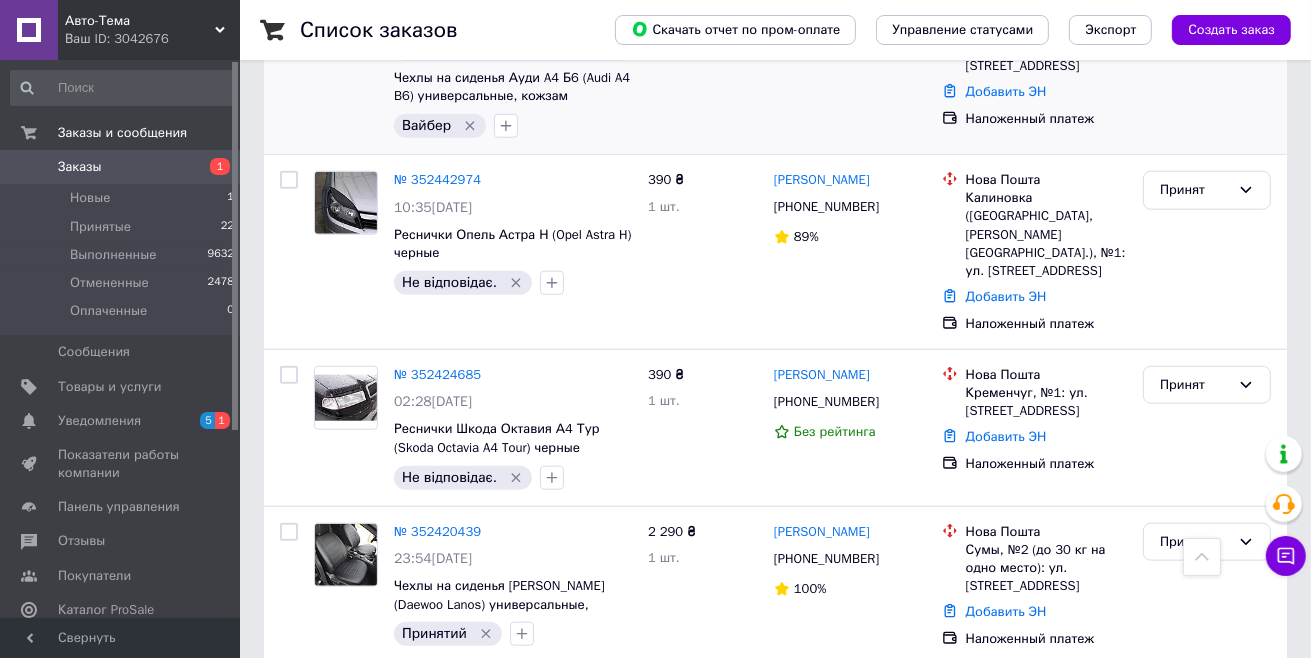 click on "2 290 ₴ 1 шт." at bounding box center (703, 52) 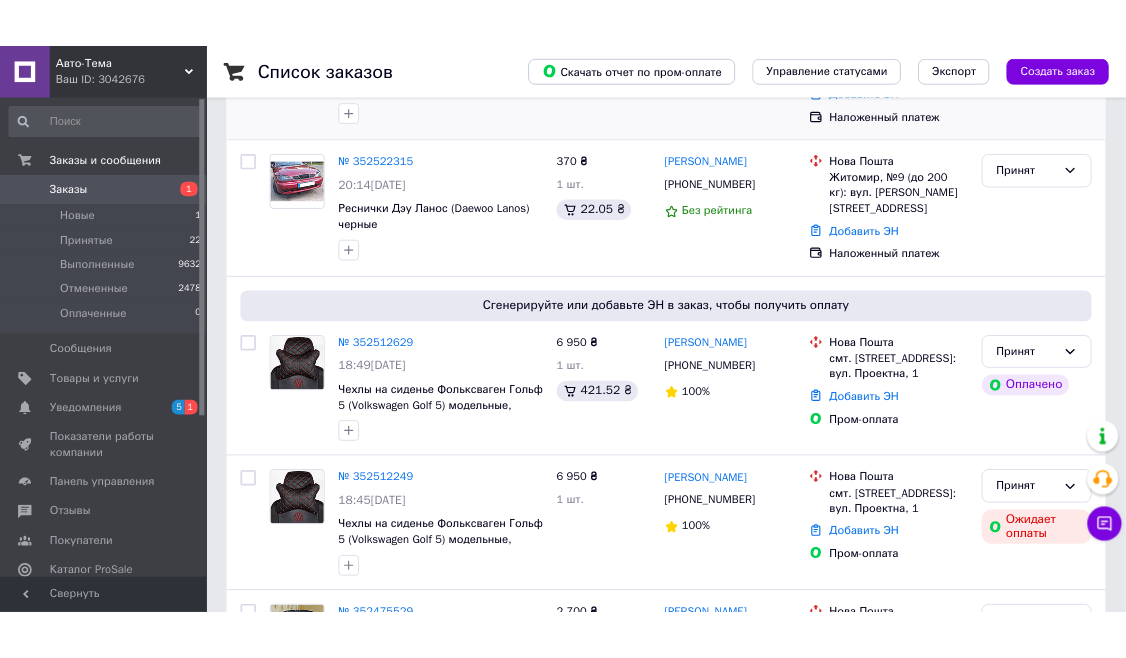 scroll, scrollTop: 300, scrollLeft: 0, axis: vertical 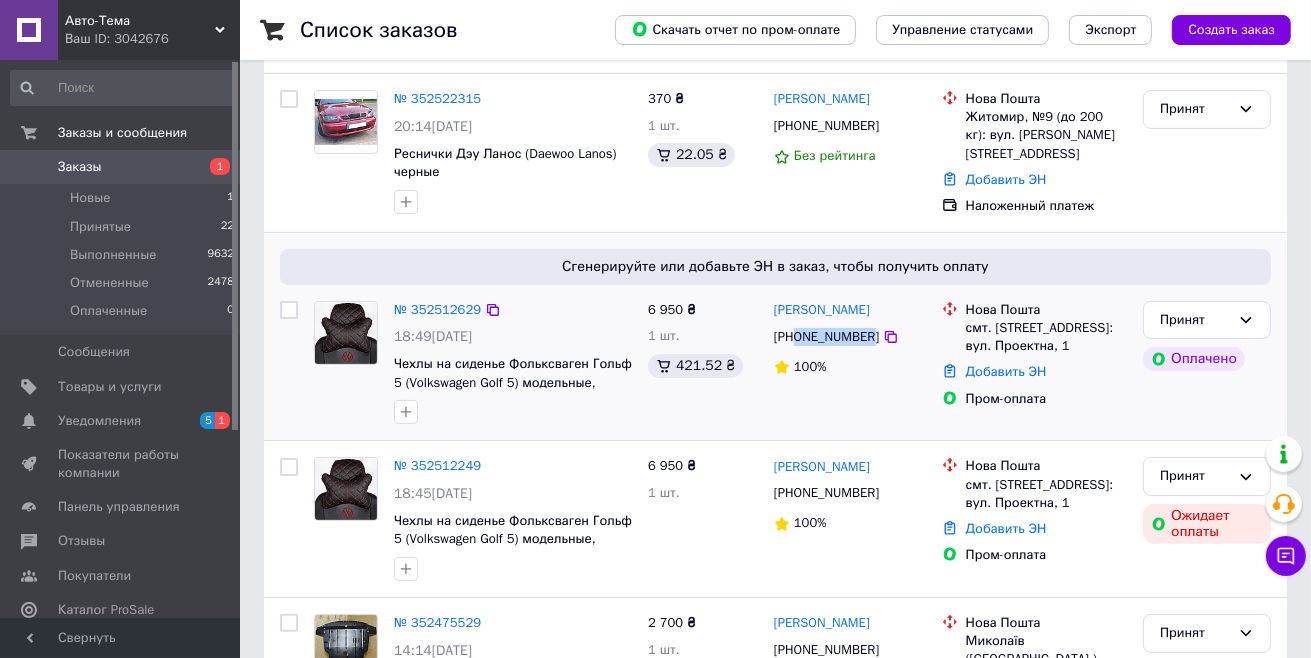 drag, startPoint x: 868, startPoint y: 333, endPoint x: 799, endPoint y: 333, distance: 69 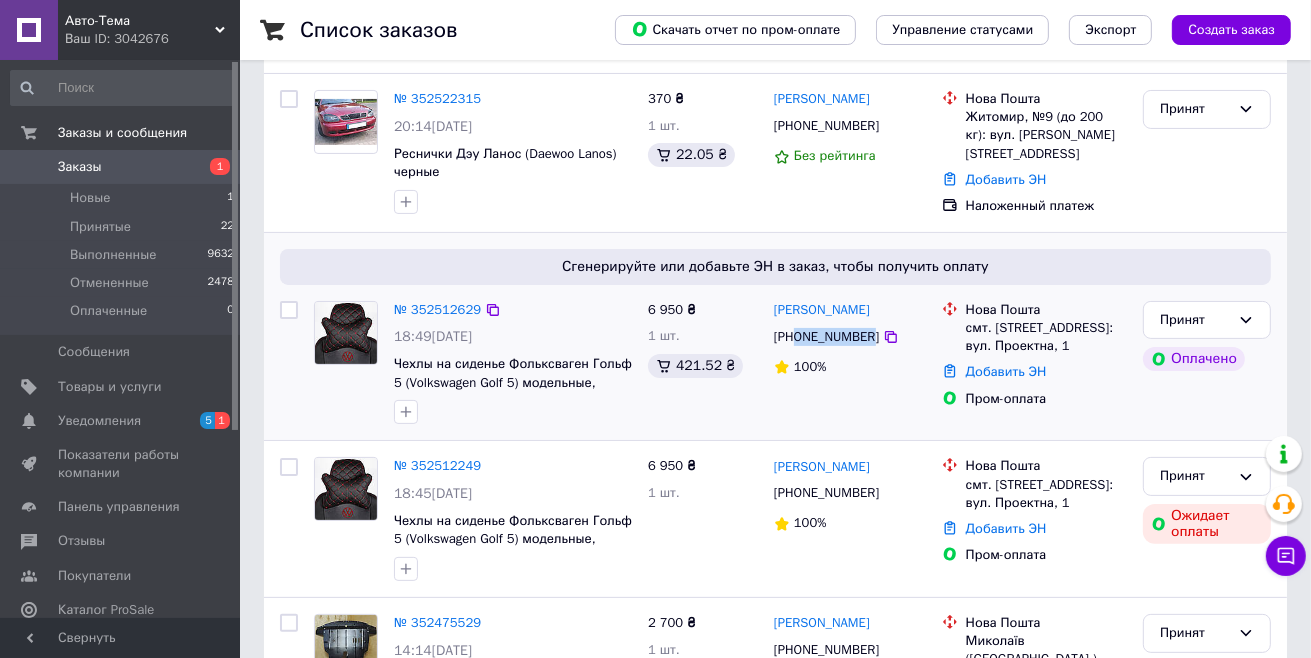 copy on "0956535018" 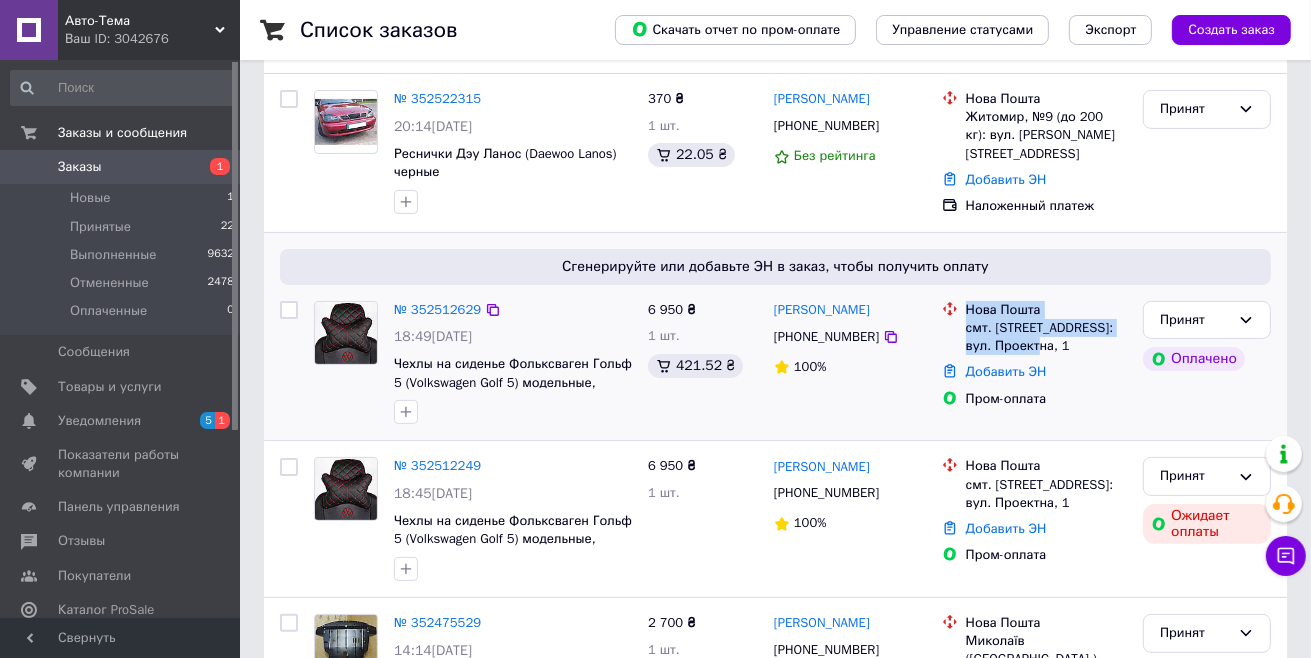 copy on "Нова Пошта смт. [STREET_ADDRESS]: вул. Проектна, 1" 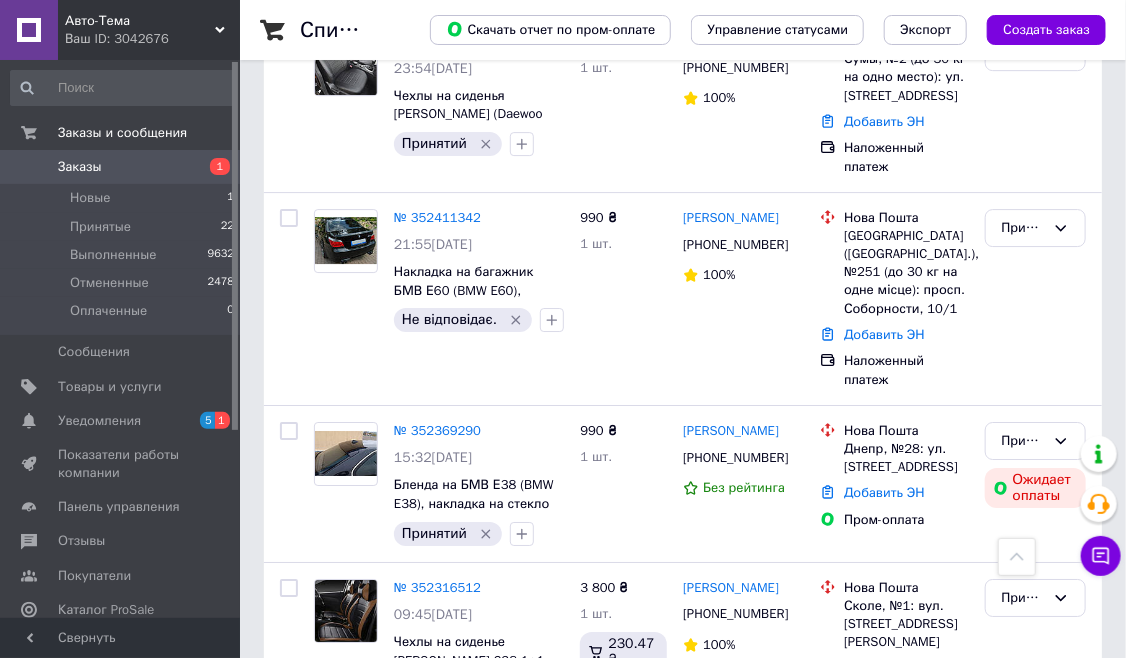 scroll, scrollTop: 2400, scrollLeft: 0, axis: vertical 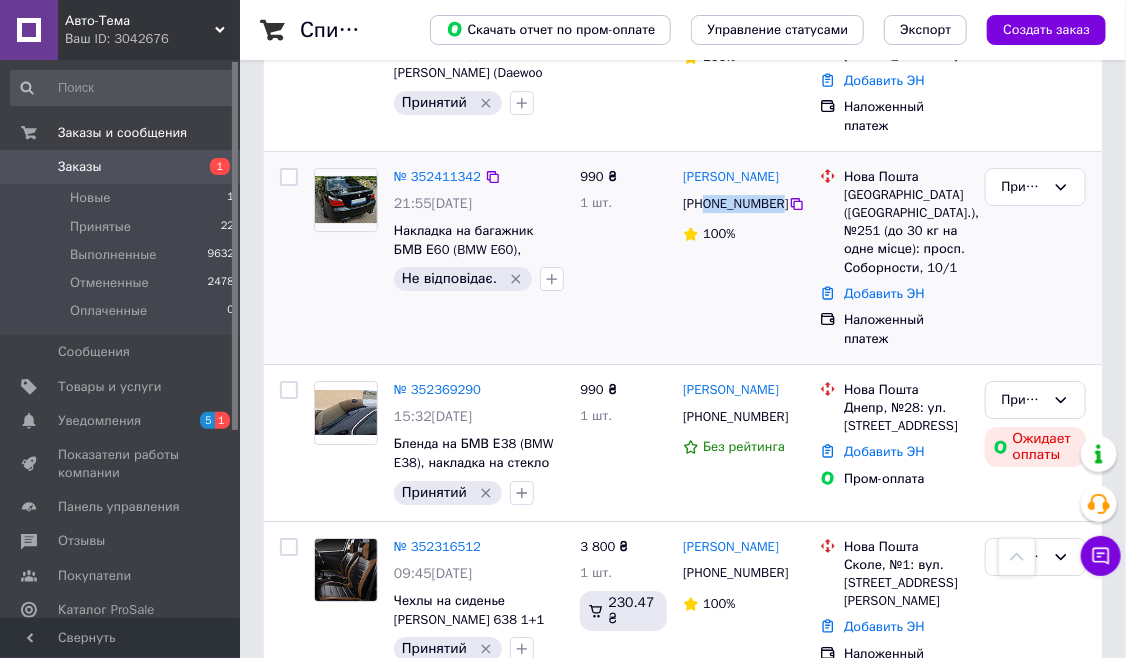 copy on "0932211318" 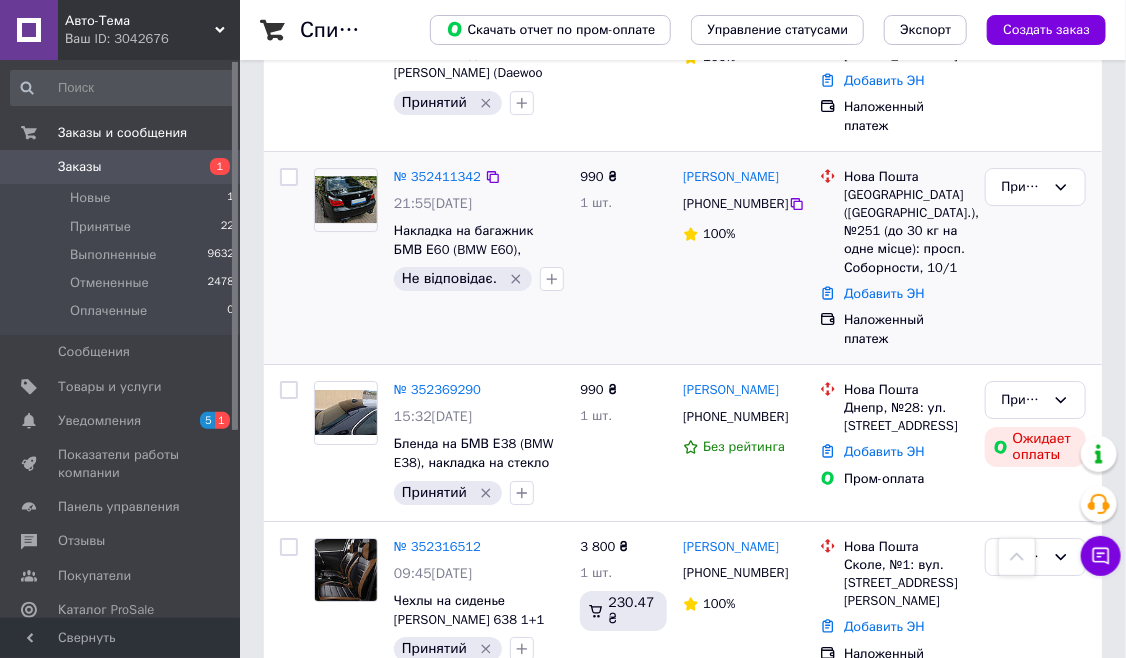 click 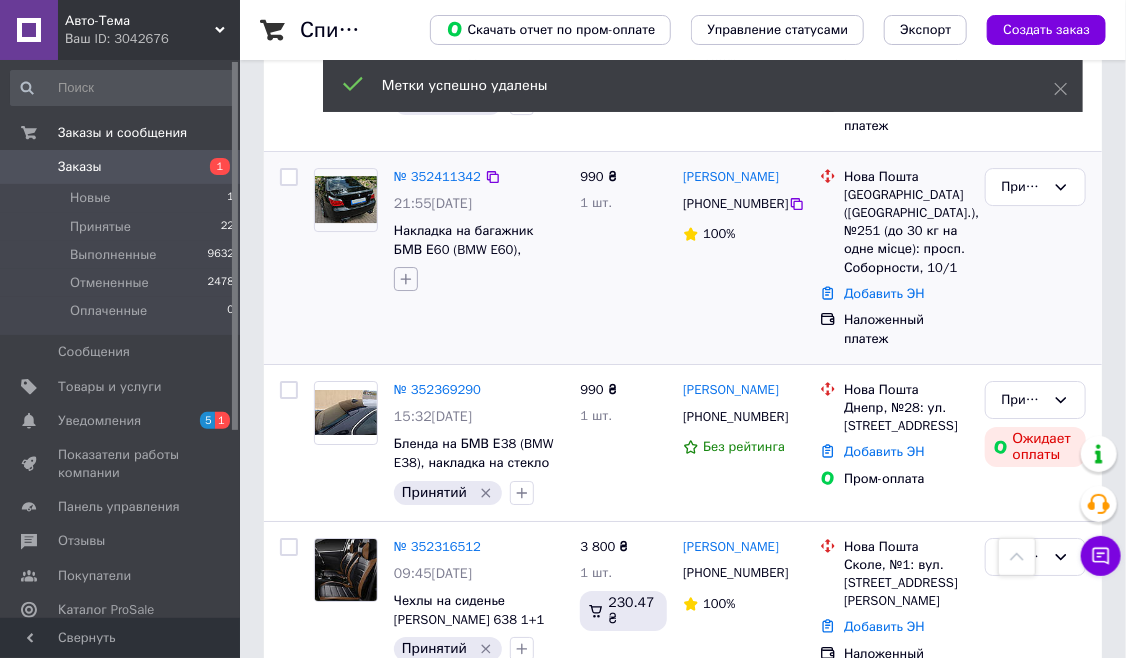 click 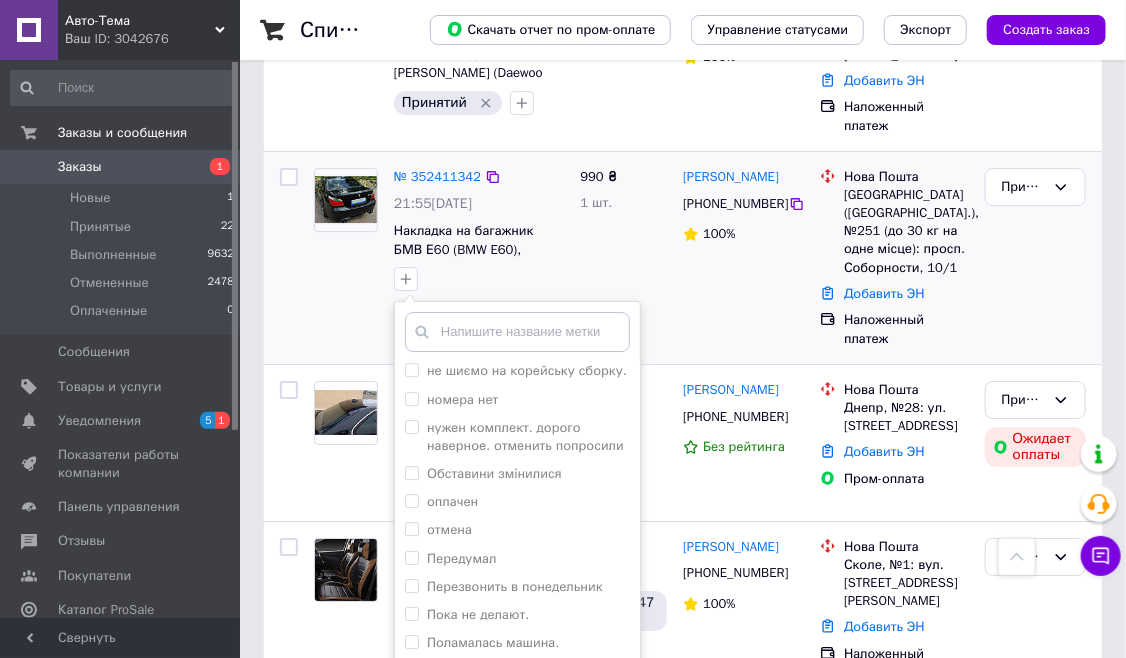 scroll, scrollTop: 2400, scrollLeft: 0, axis: vertical 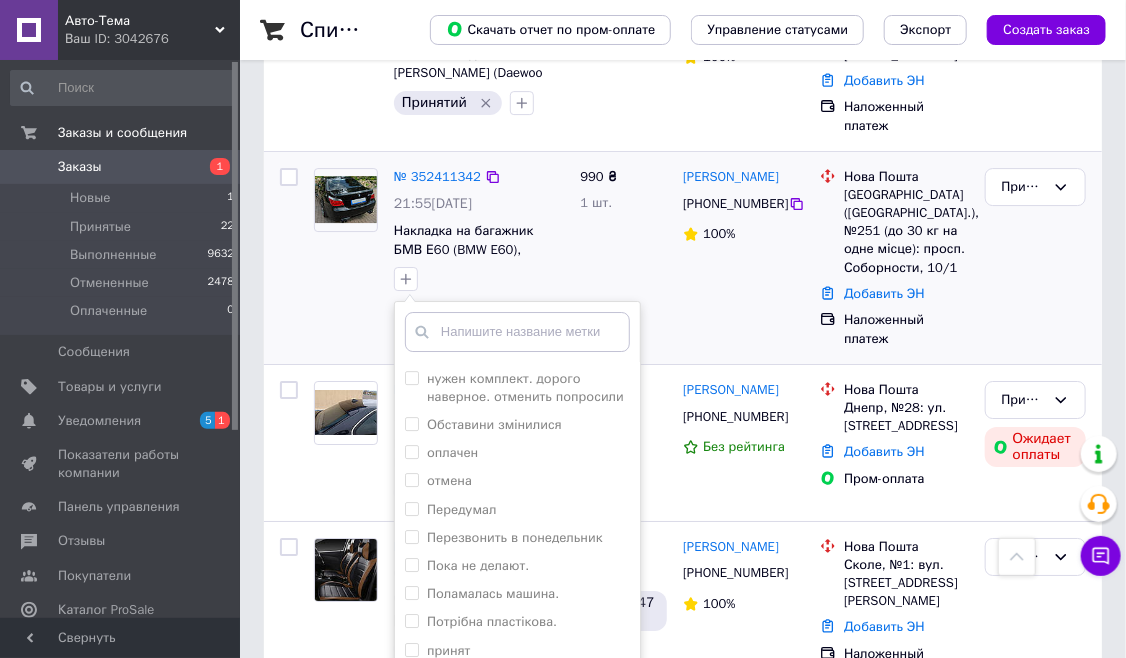 click on "Принятий" at bounding box center (517, 679) 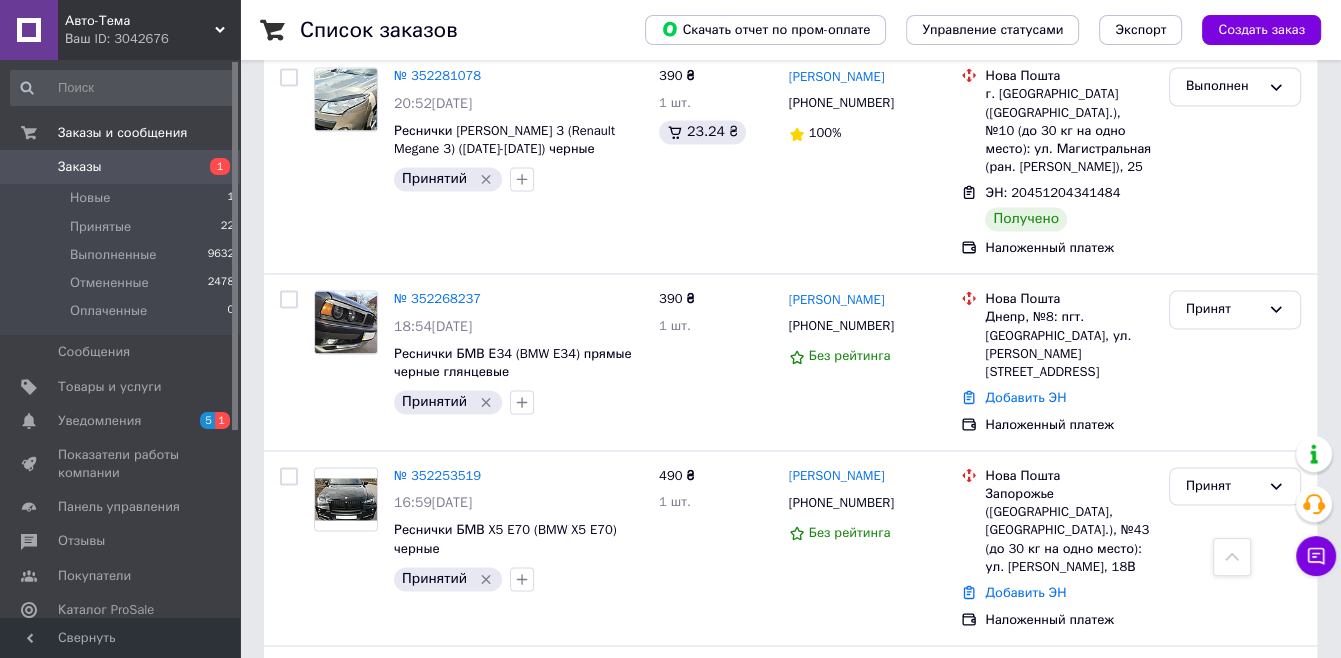 scroll, scrollTop: 2624, scrollLeft: 0, axis: vertical 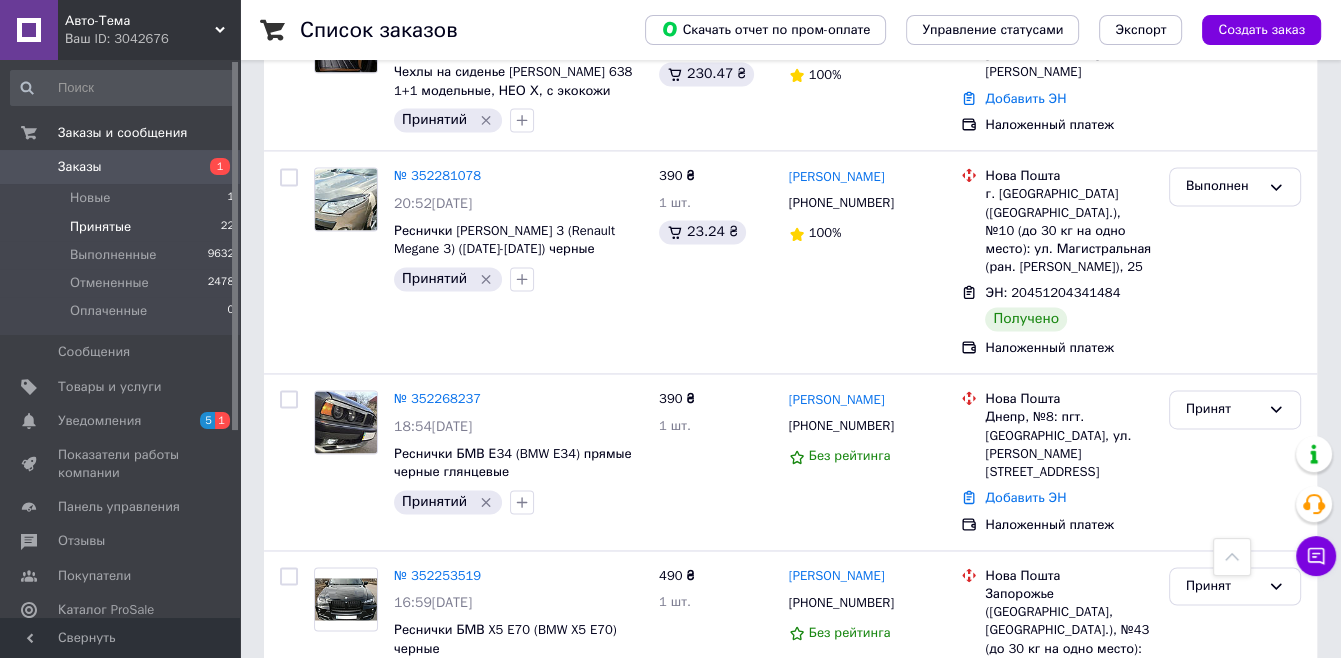 click on "Принятые" at bounding box center [100, 227] 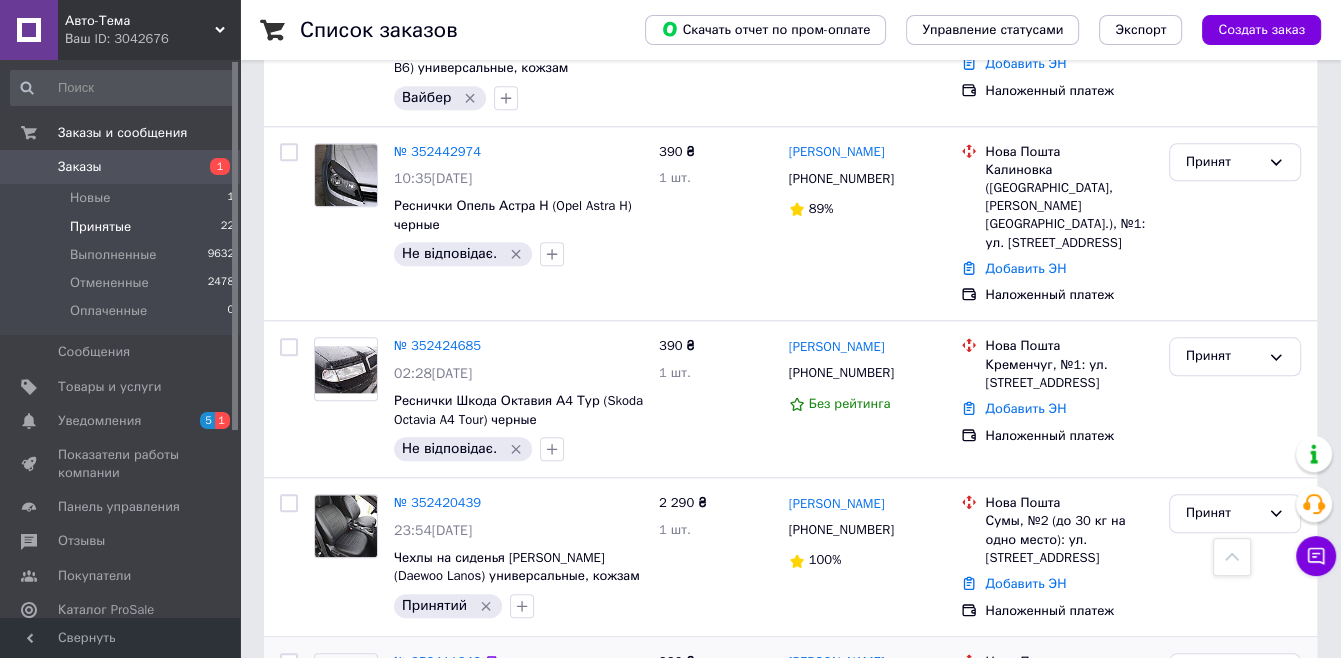 scroll, scrollTop: 1700, scrollLeft: 0, axis: vertical 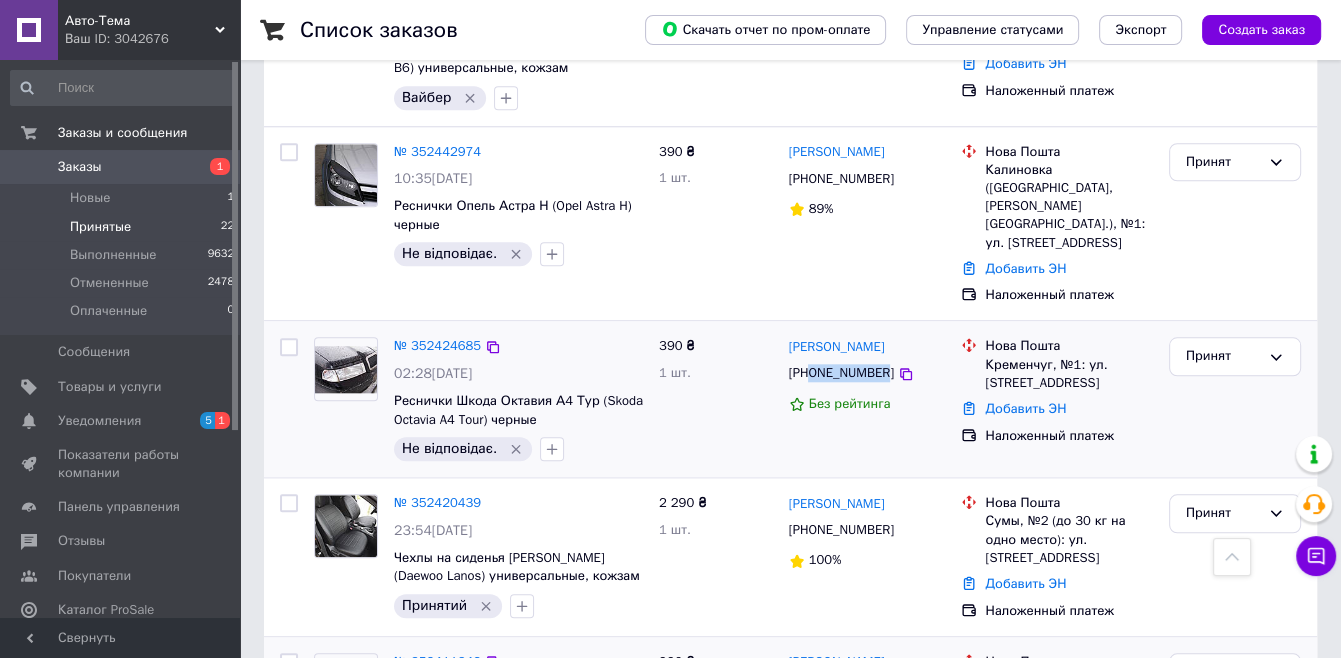 copy on "0680943929" 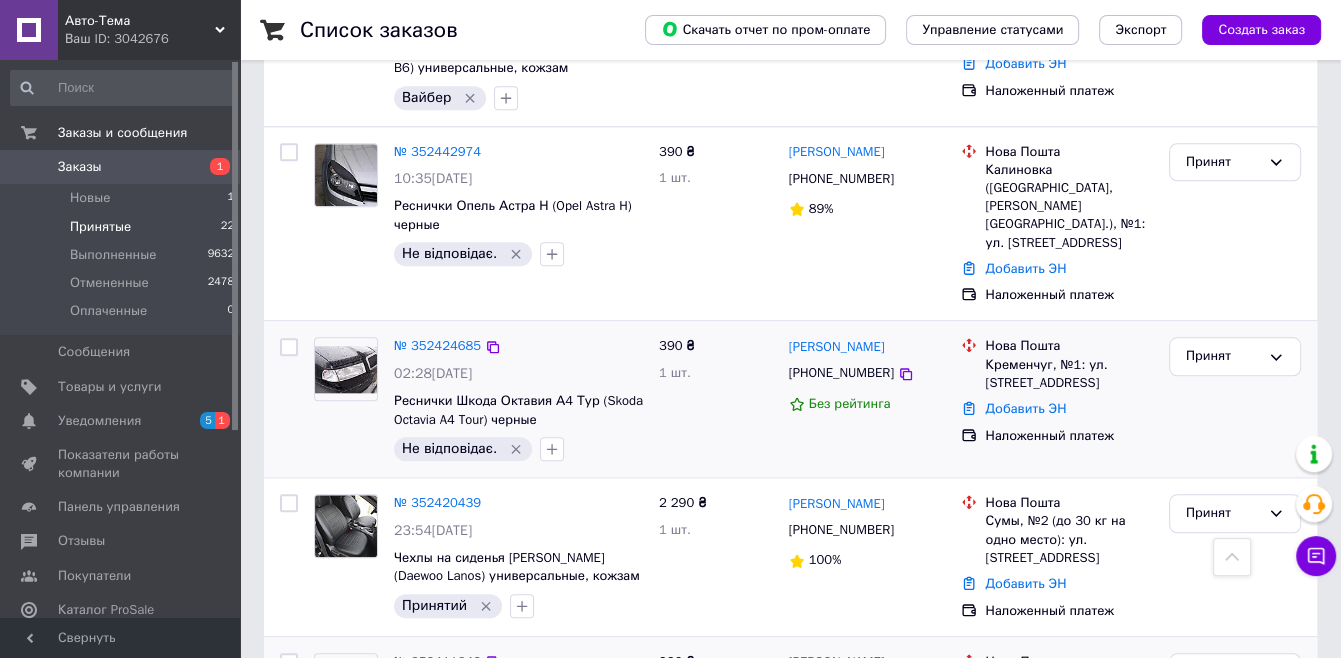 click 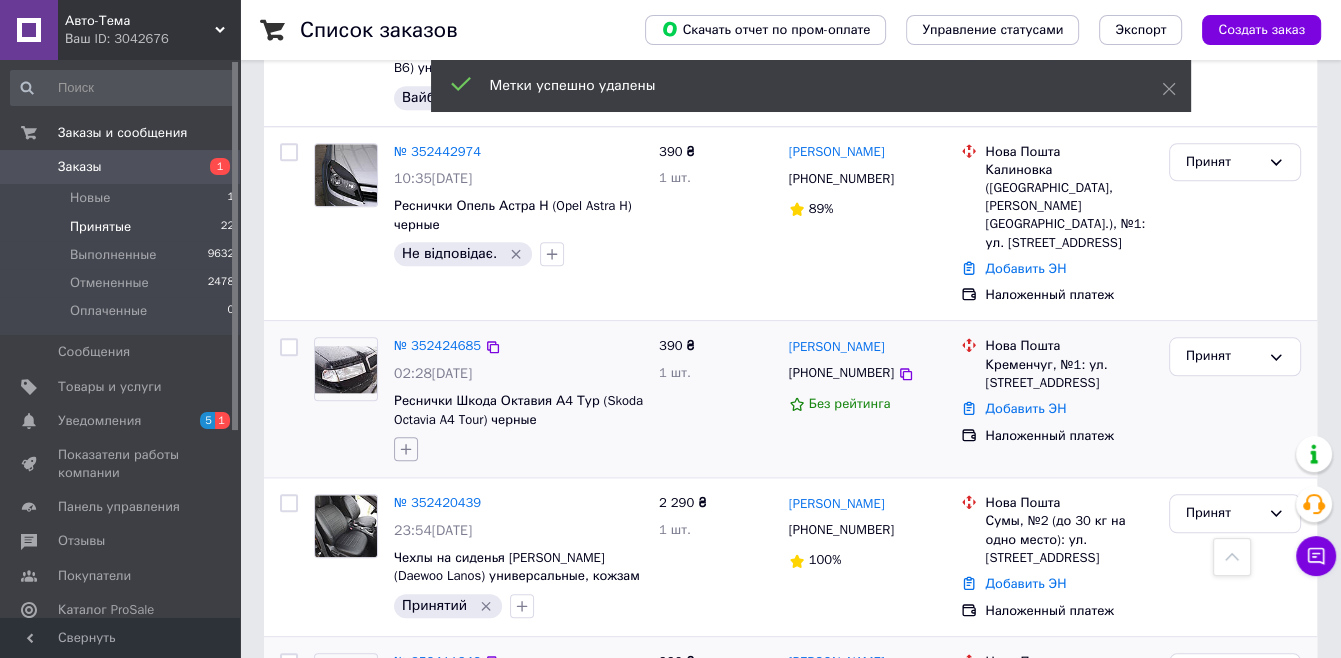 click 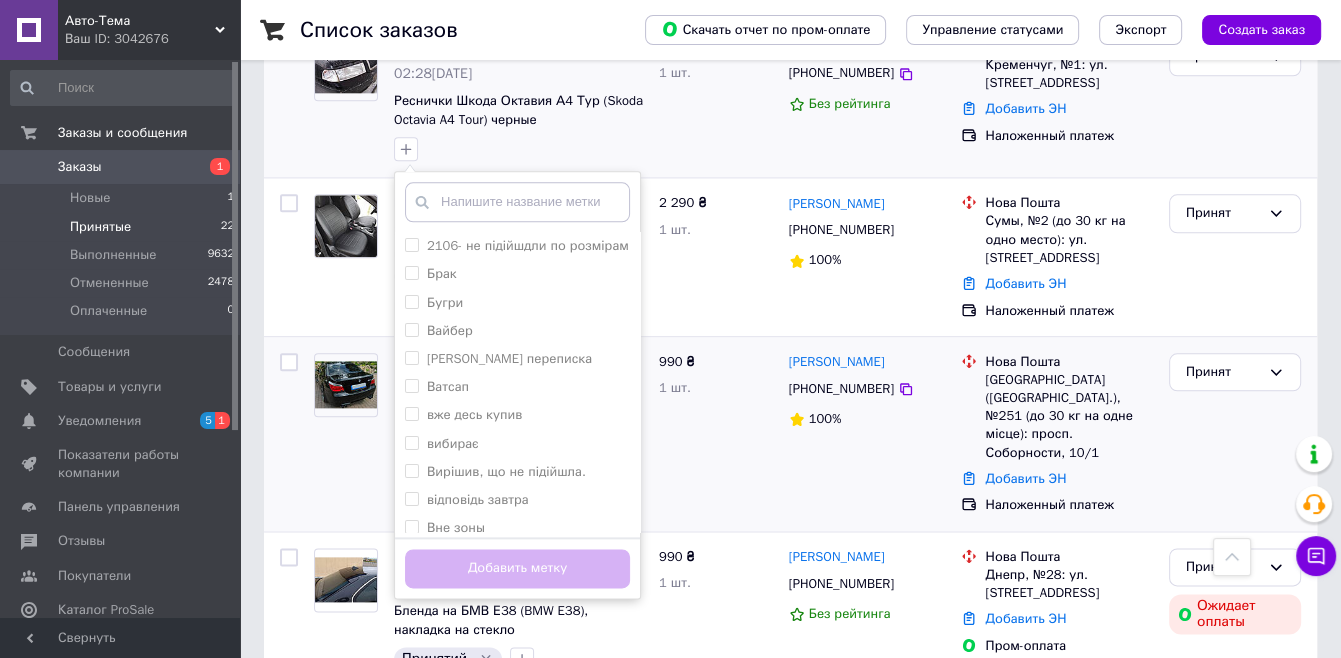 scroll, scrollTop: 2000, scrollLeft: 0, axis: vertical 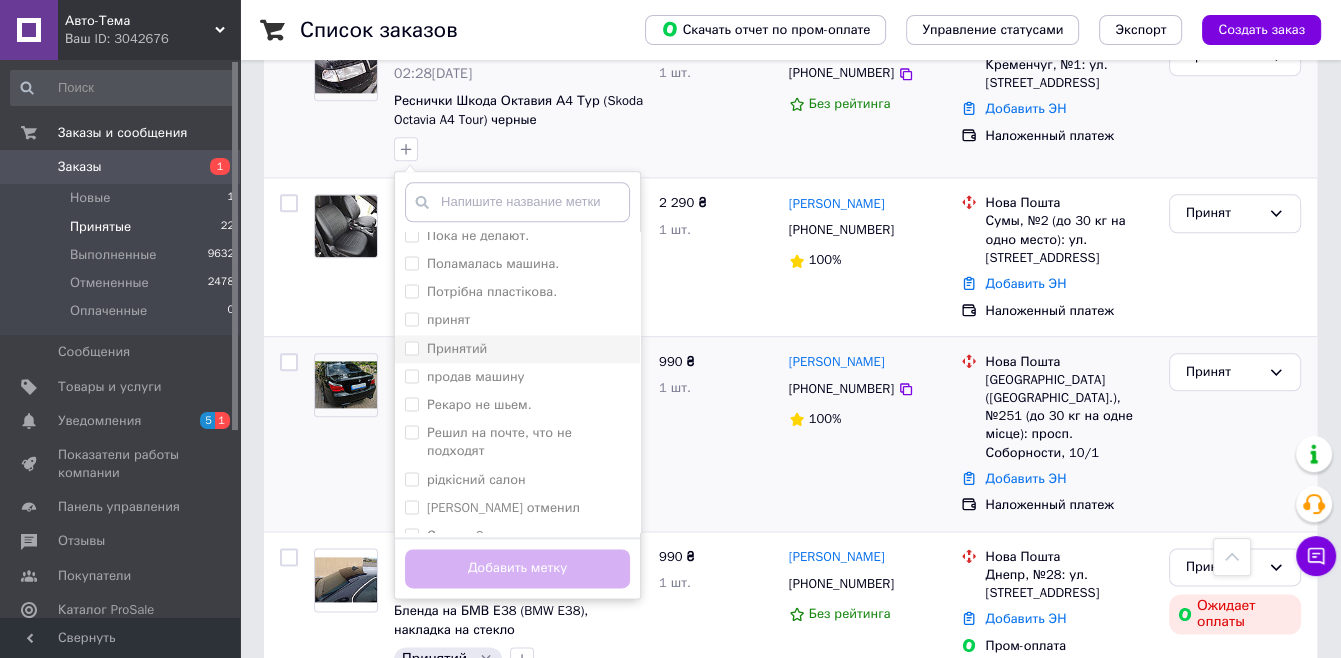 click on "Принятий" at bounding box center (517, 349) 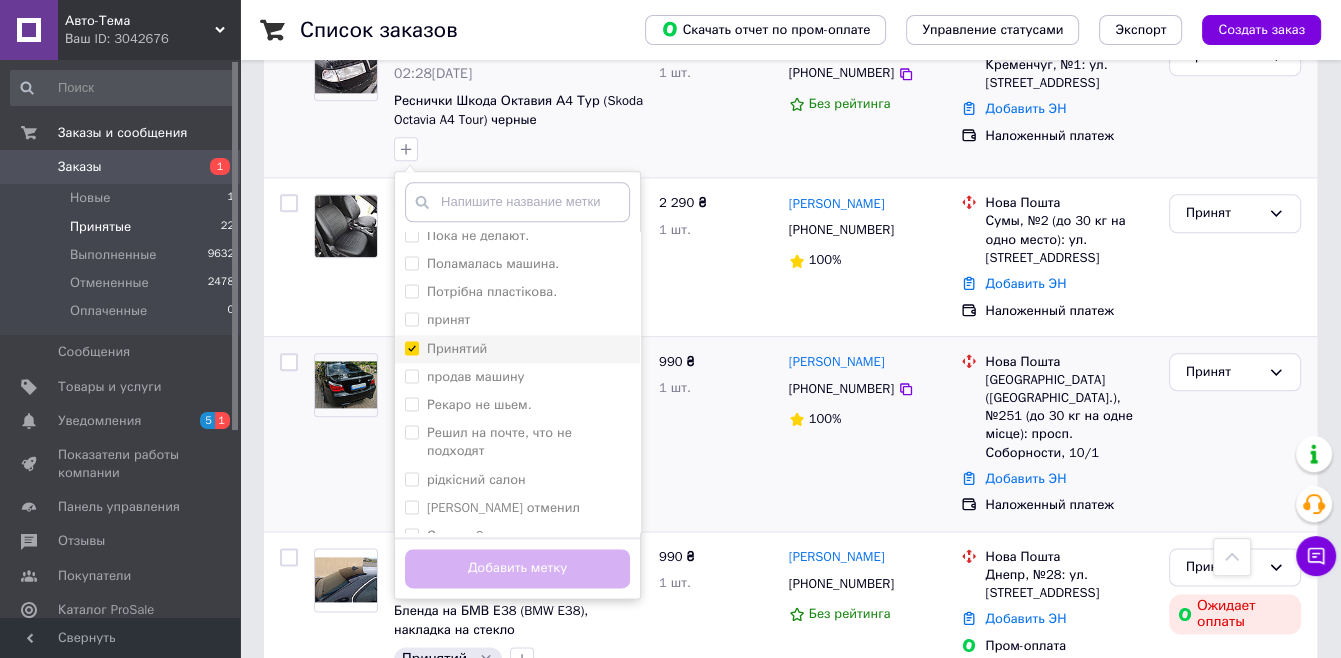 checkbox on "true" 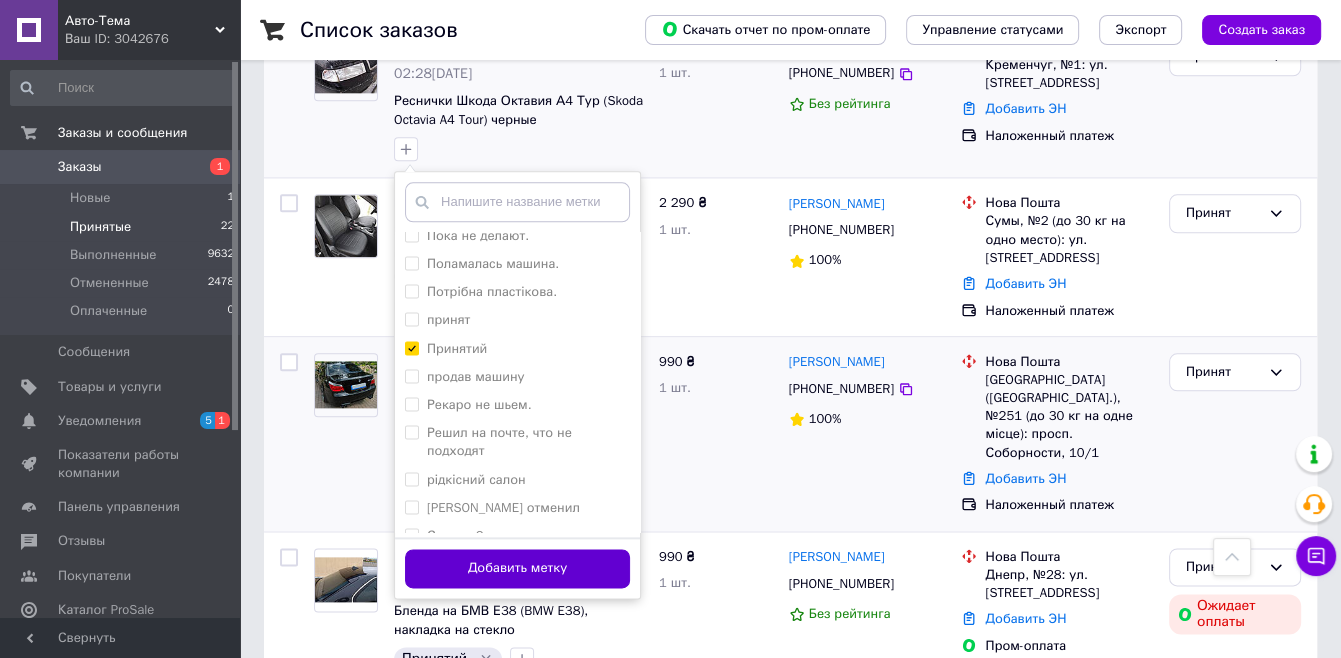 click on "Добавить метку" at bounding box center (517, 568) 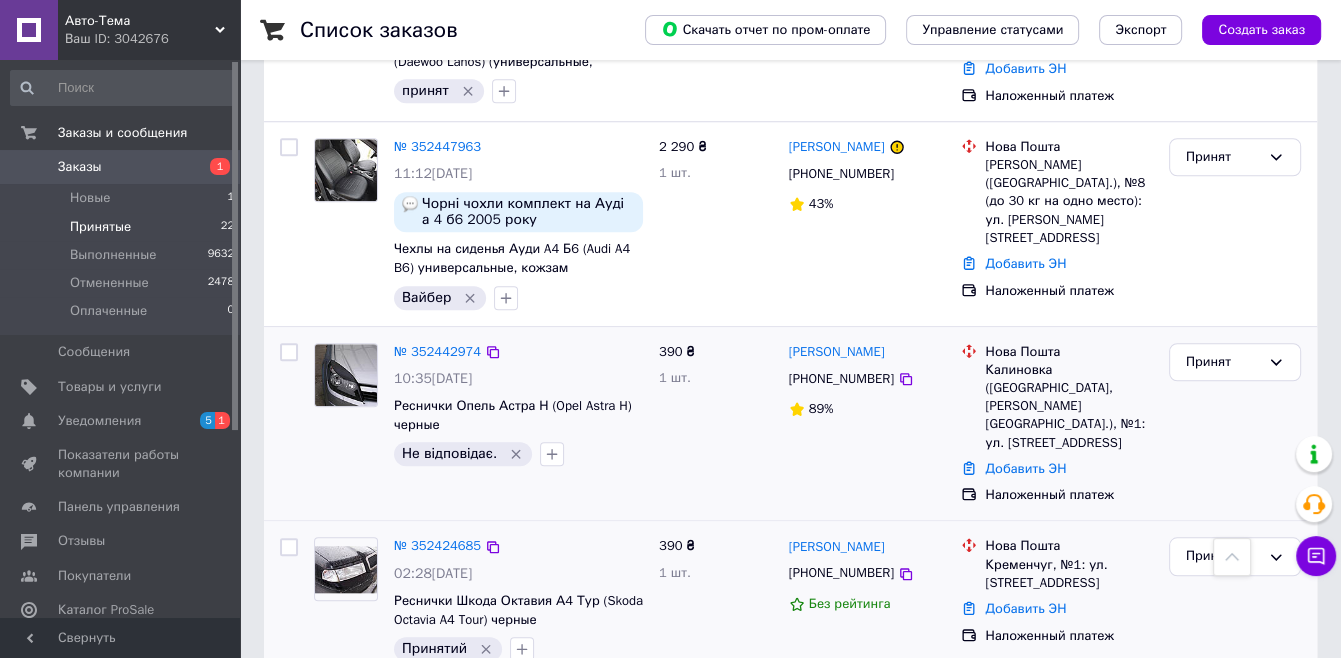 scroll, scrollTop: 1600, scrollLeft: 0, axis: vertical 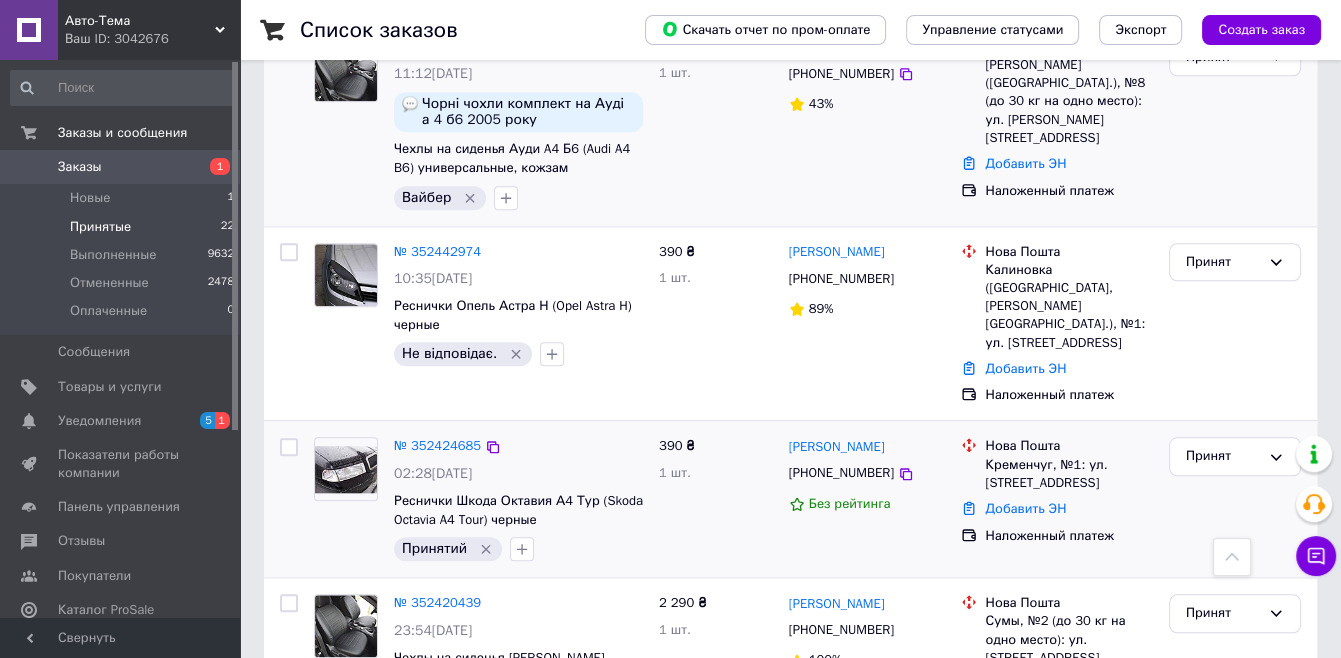 click on "№ 352447963 11:12[DATE] Чорні чохли комплект на Ауді а 4 б6 2005 року Чехлы на сиденья Ауди A4 Б6 (Audi A4 B6) универсальные, кожзам Вайбер   2 290 ₴ 1 шт. [PERSON_NAME] [PHONE_NUMBER] 43% [GEOGRAPHIC_DATA][PERSON_NAME] ([GEOGRAPHIC_DATA].), №8 (до 30 кг на одно место): ул. [PERSON_NAME], 2а Добавить ЭН Наложенный платеж Принят" at bounding box center (790, 124) 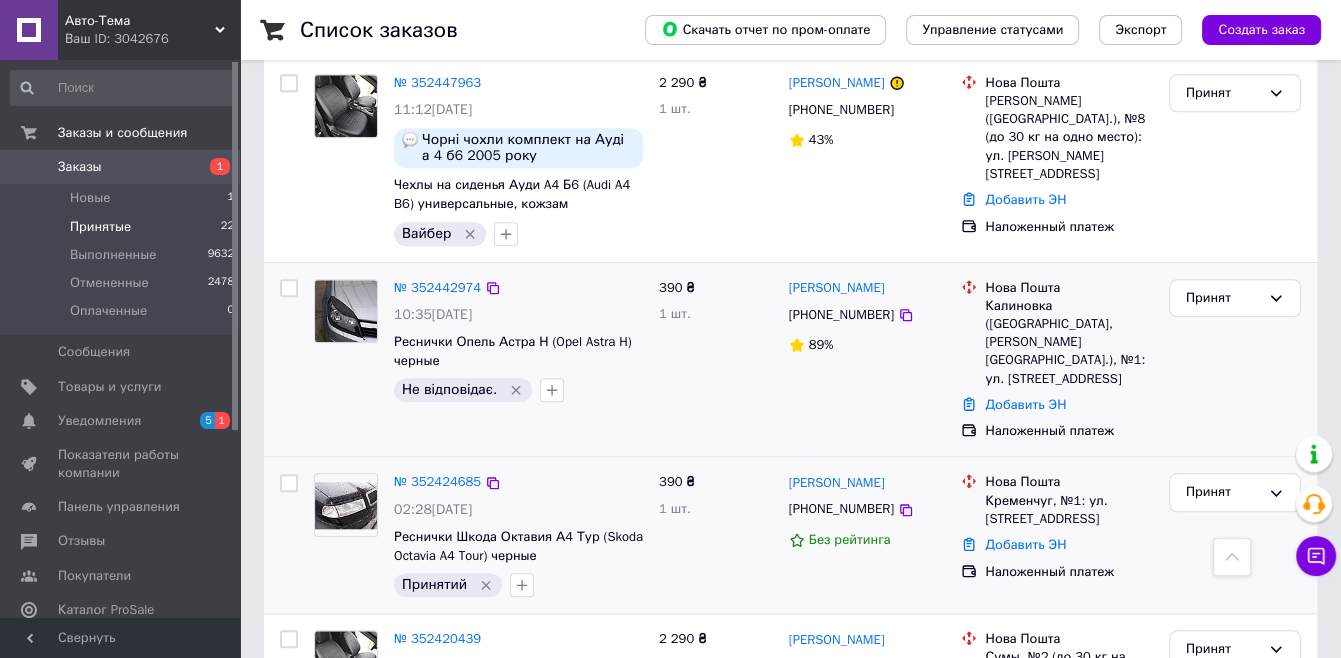 scroll, scrollTop: 1600, scrollLeft: 0, axis: vertical 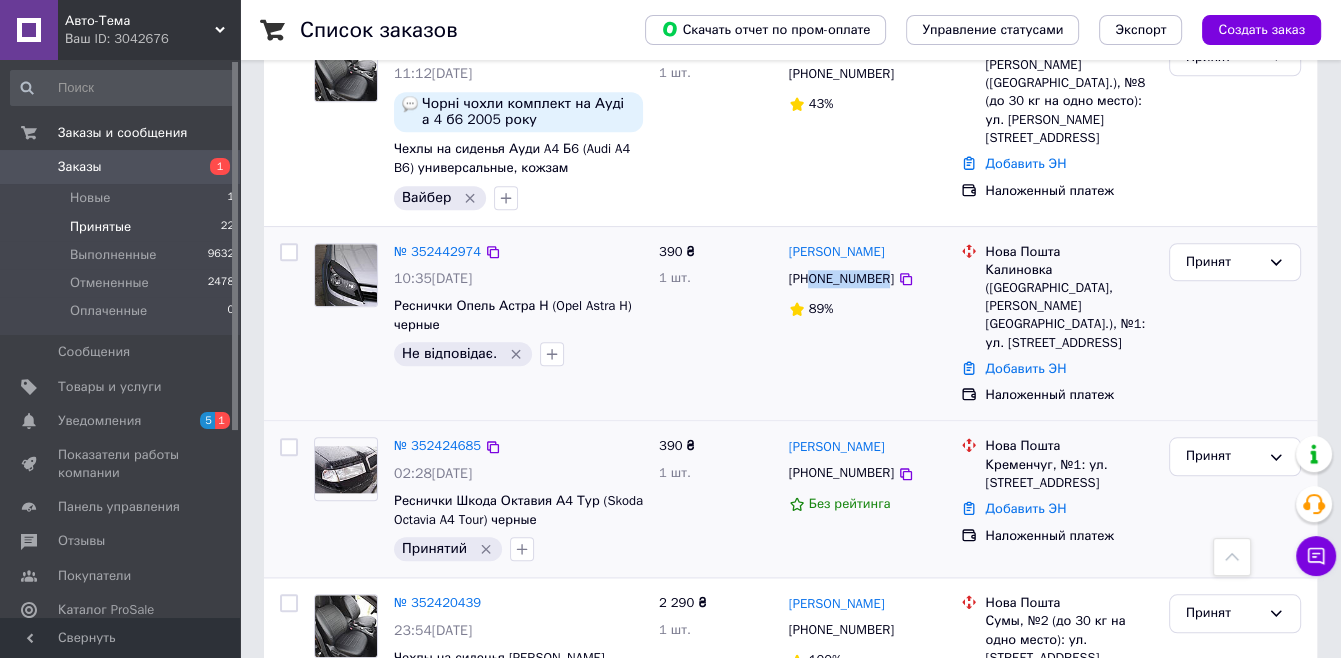 copy on "0969919961" 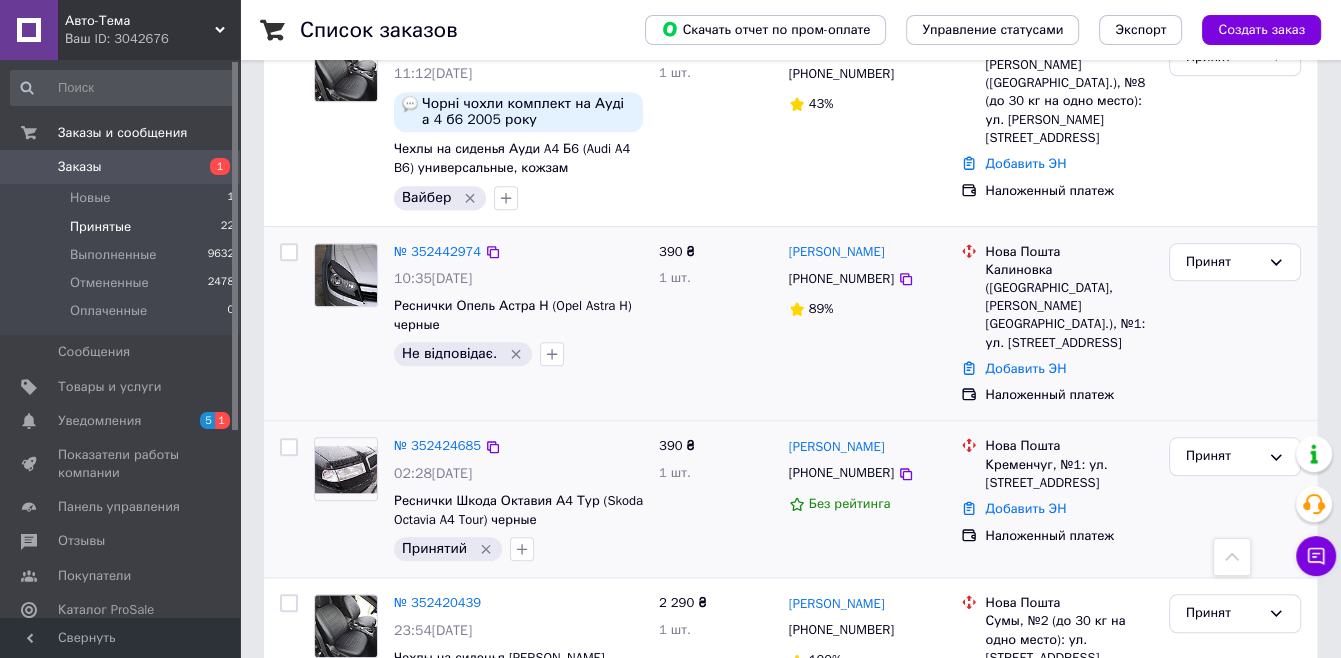 click 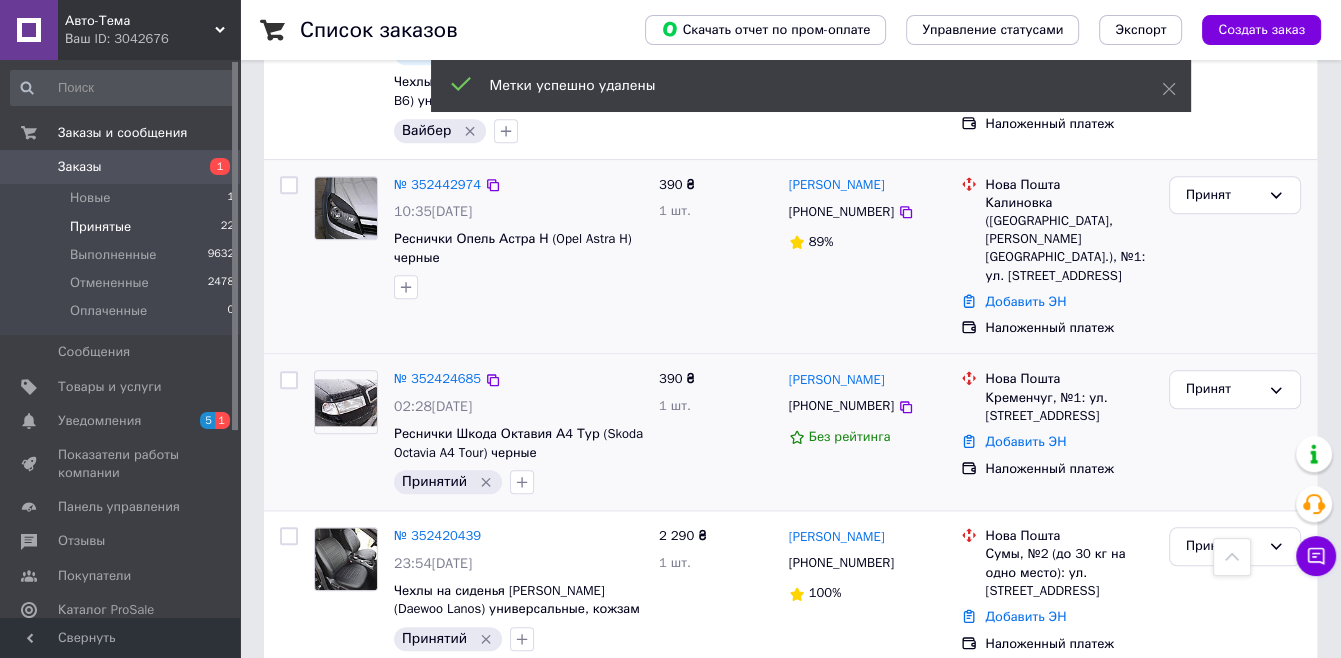 scroll, scrollTop: 1700, scrollLeft: 0, axis: vertical 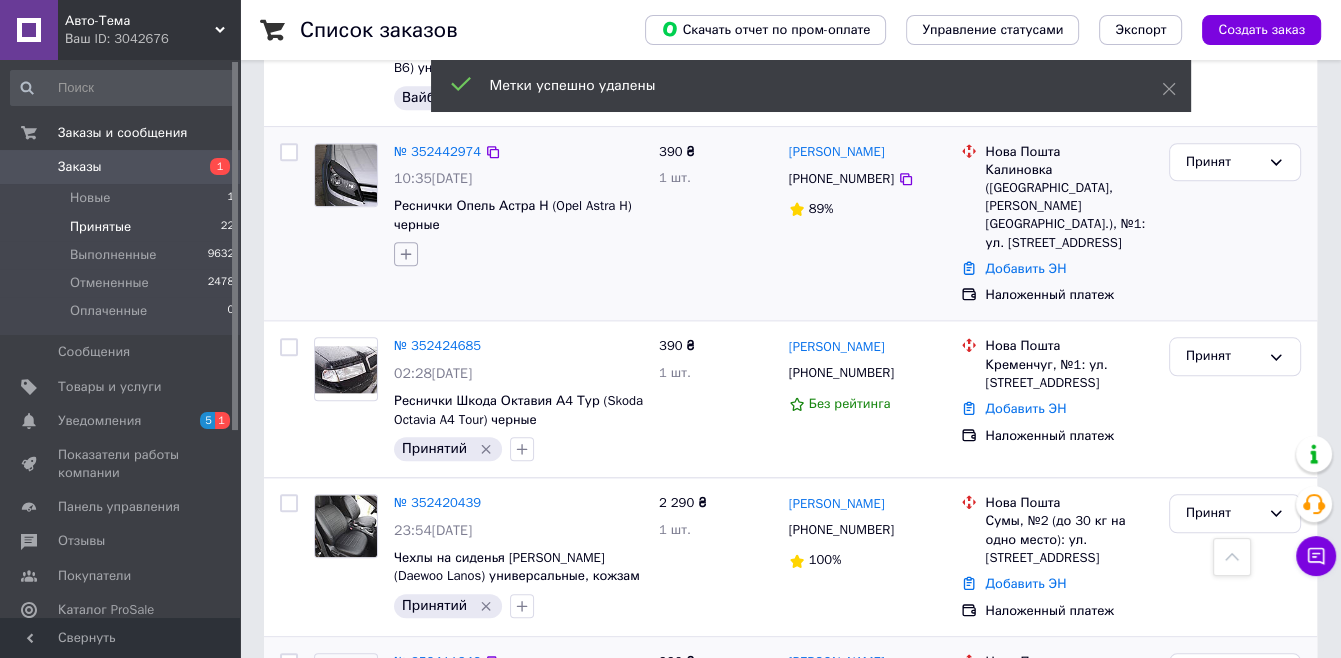 click 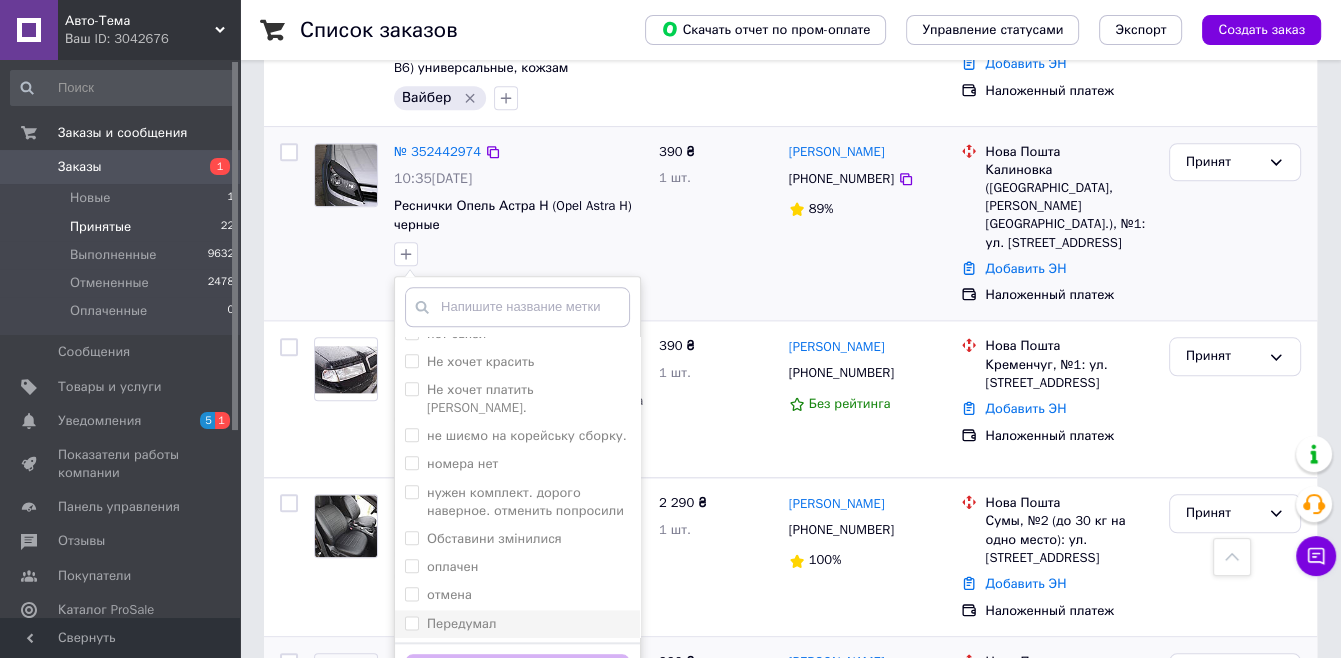 scroll, scrollTop: 2400, scrollLeft: 0, axis: vertical 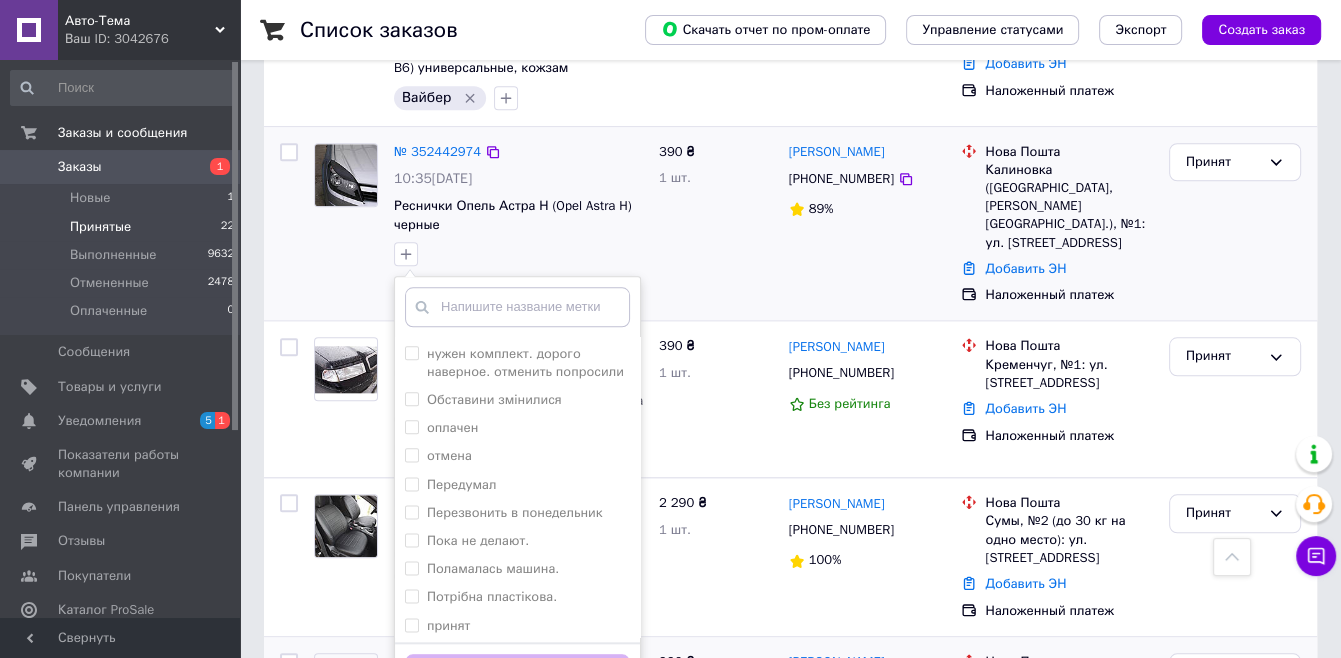 click on "Принятий" at bounding box center (457, 653) 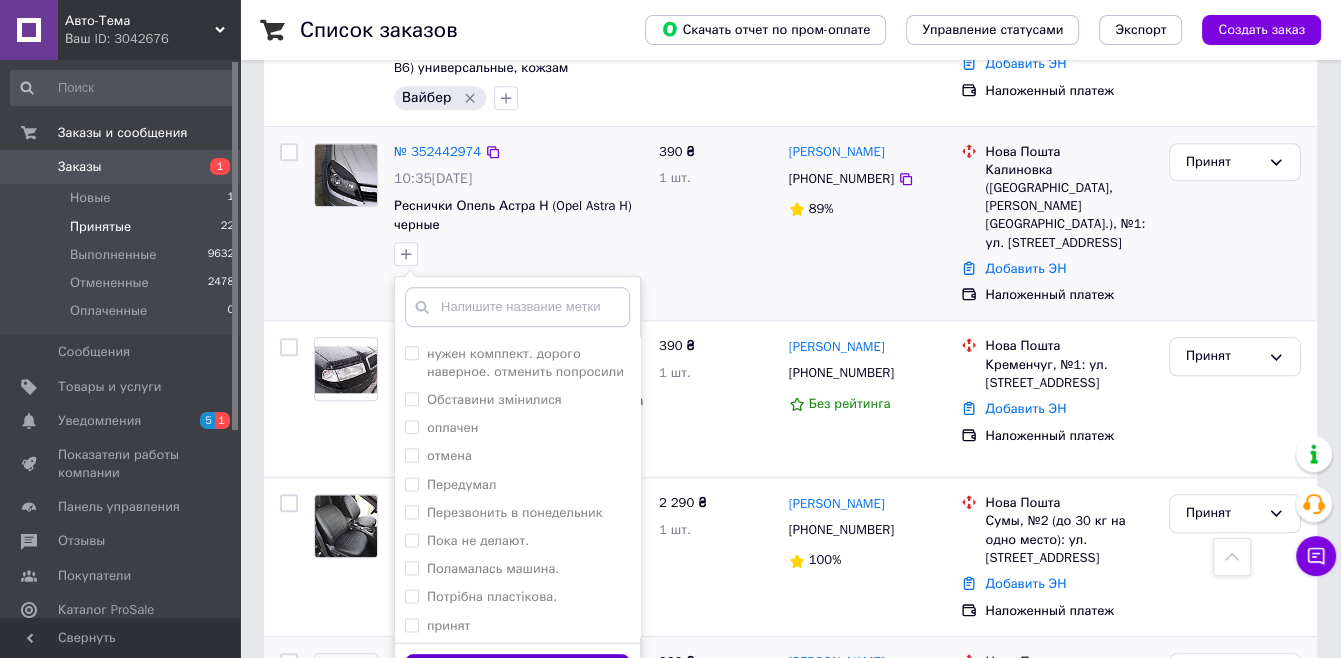 click on "Добавить метку" at bounding box center (517, 673) 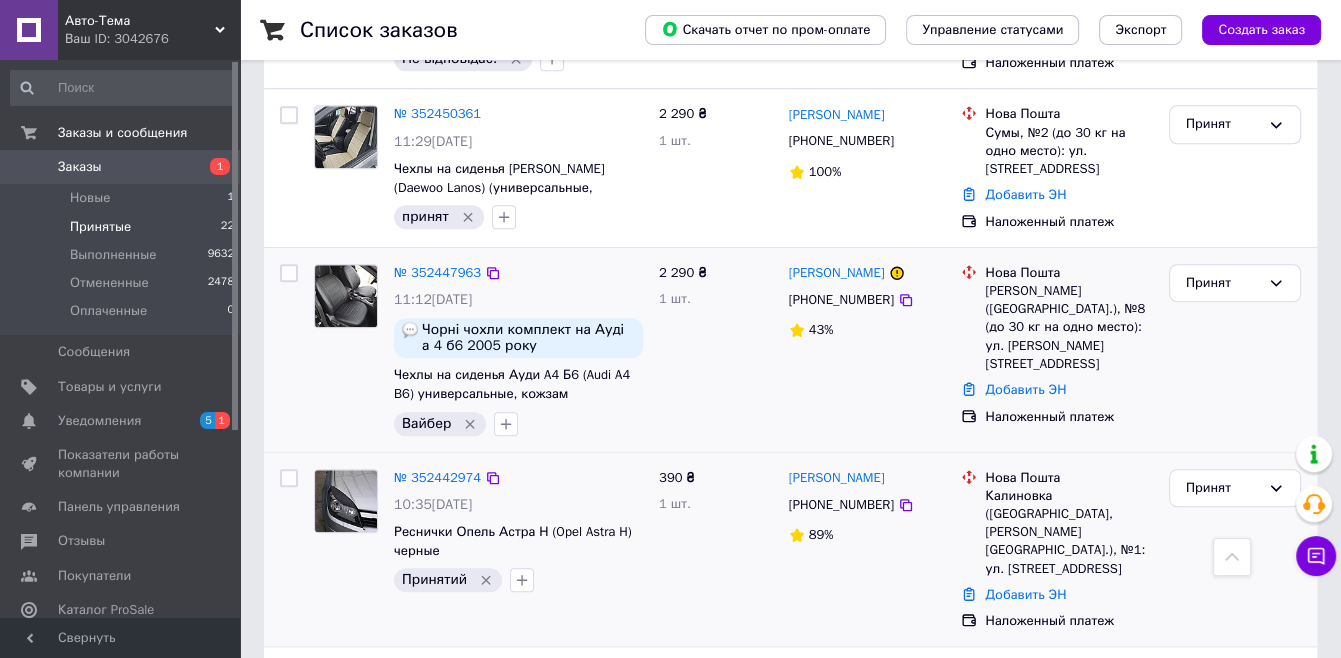 scroll, scrollTop: 1300, scrollLeft: 0, axis: vertical 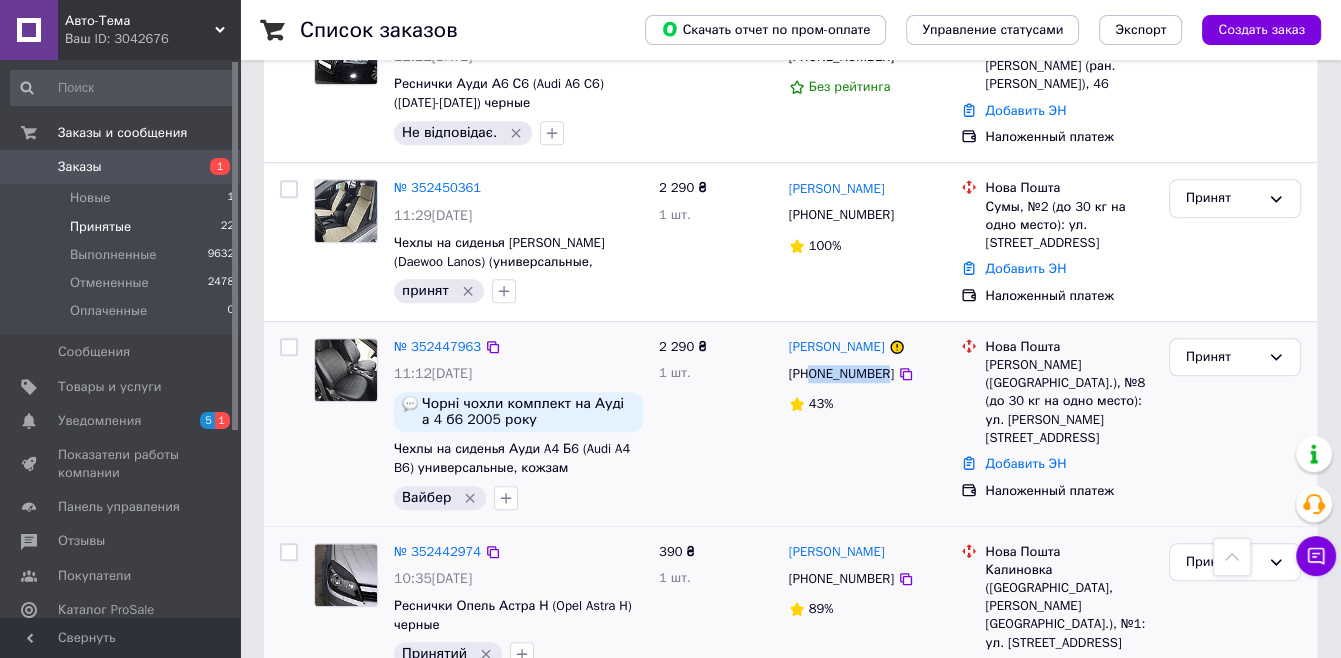 copy on "0931247127" 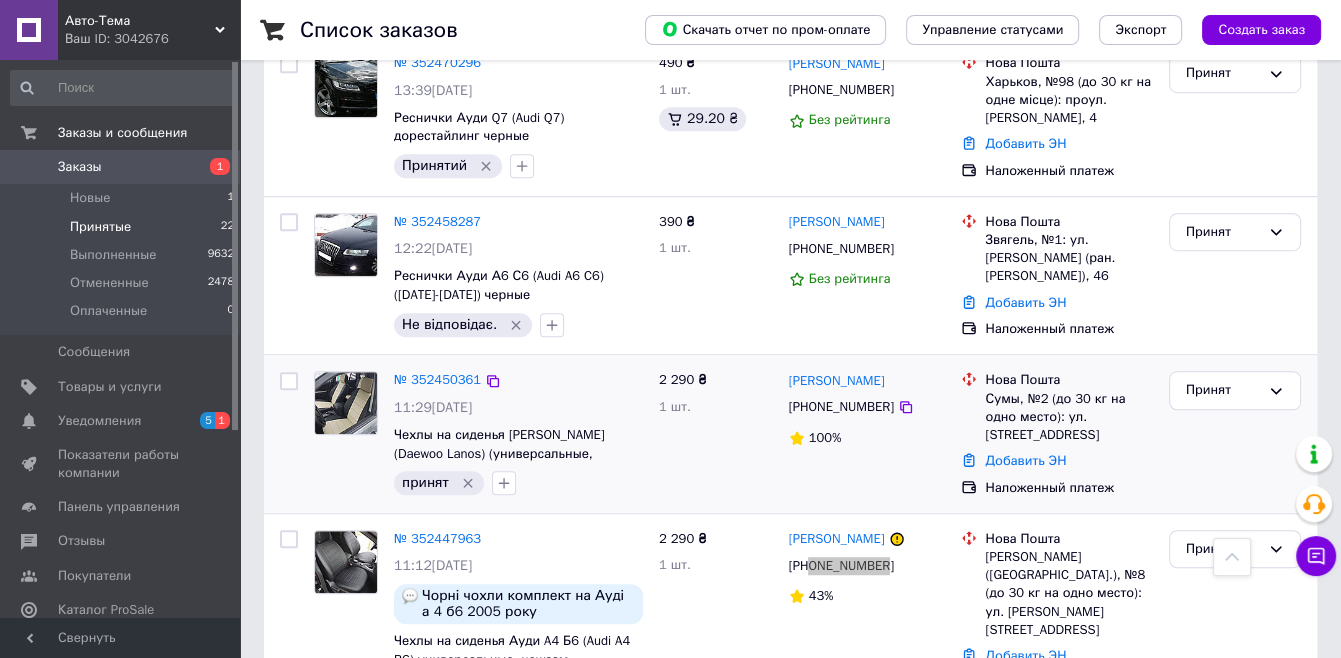 scroll, scrollTop: 1100, scrollLeft: 0, axis: vertical 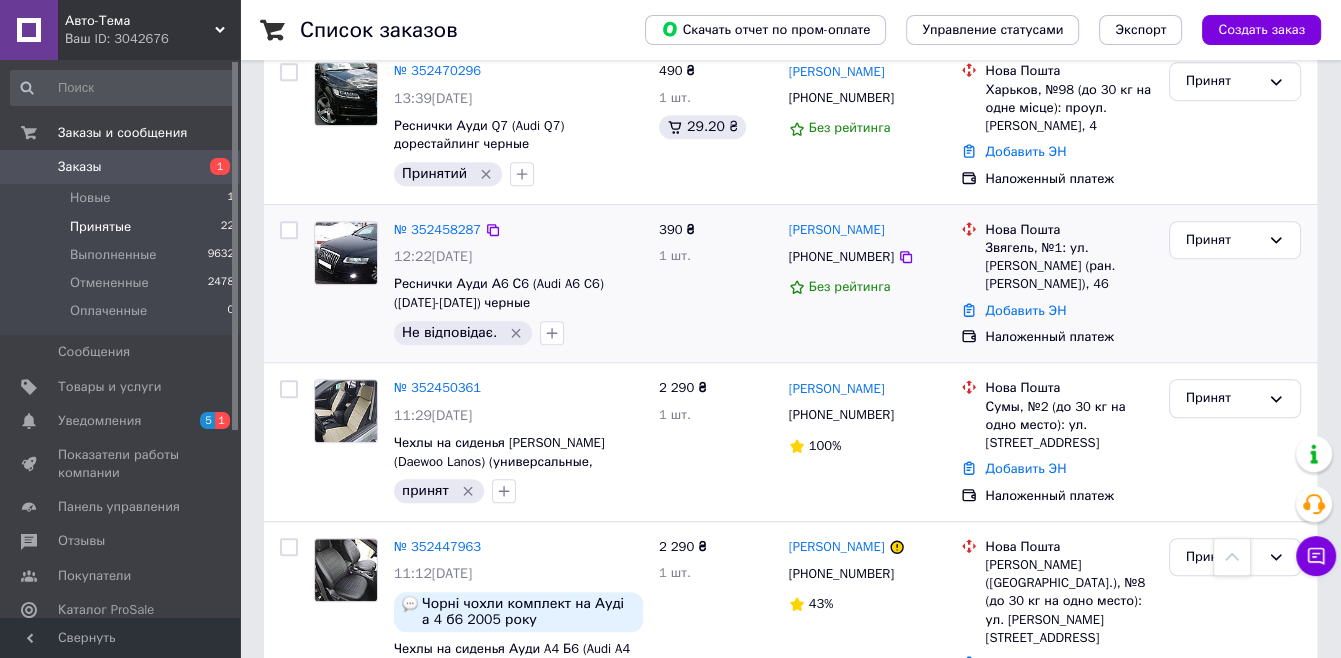 click at bounding box center [346, 283] 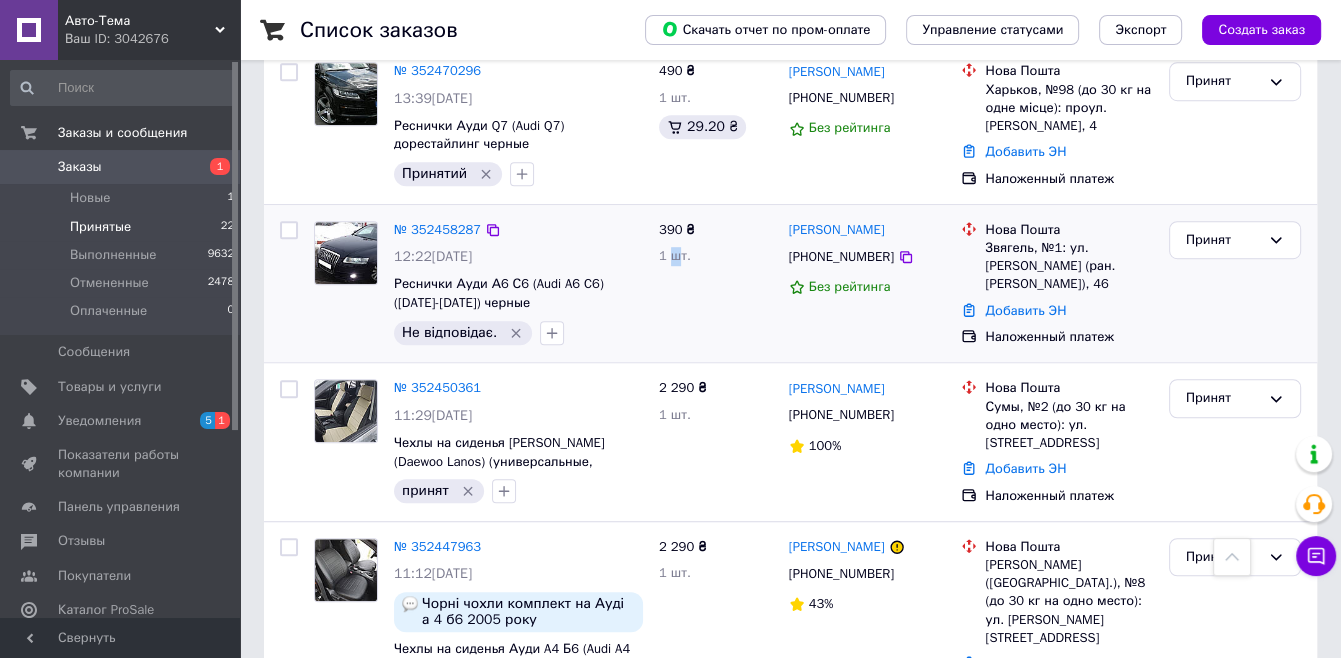 drag, startPoint x: 709, startPoint y: 301, endPoint x: 675, endPoint y: 324, distance: 41.04875 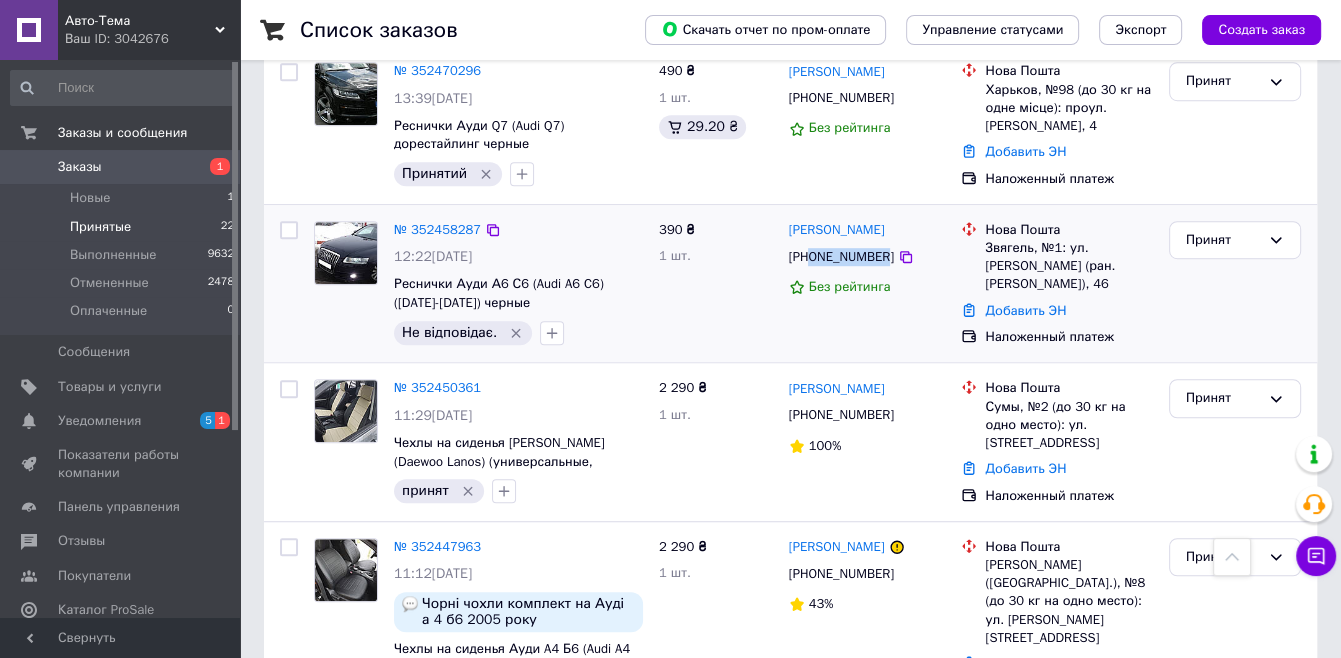 copy on "0932556844" 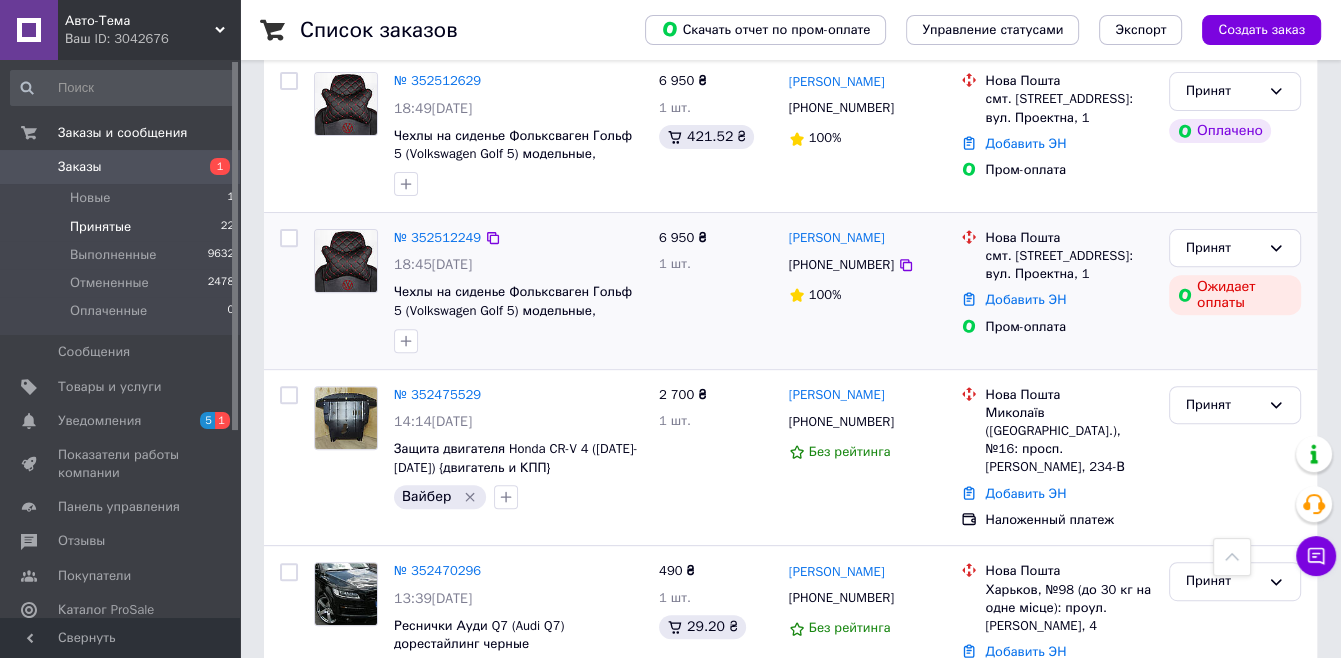 scroll, scrollTop: 500, scrollLeft: 0, axis: vertical 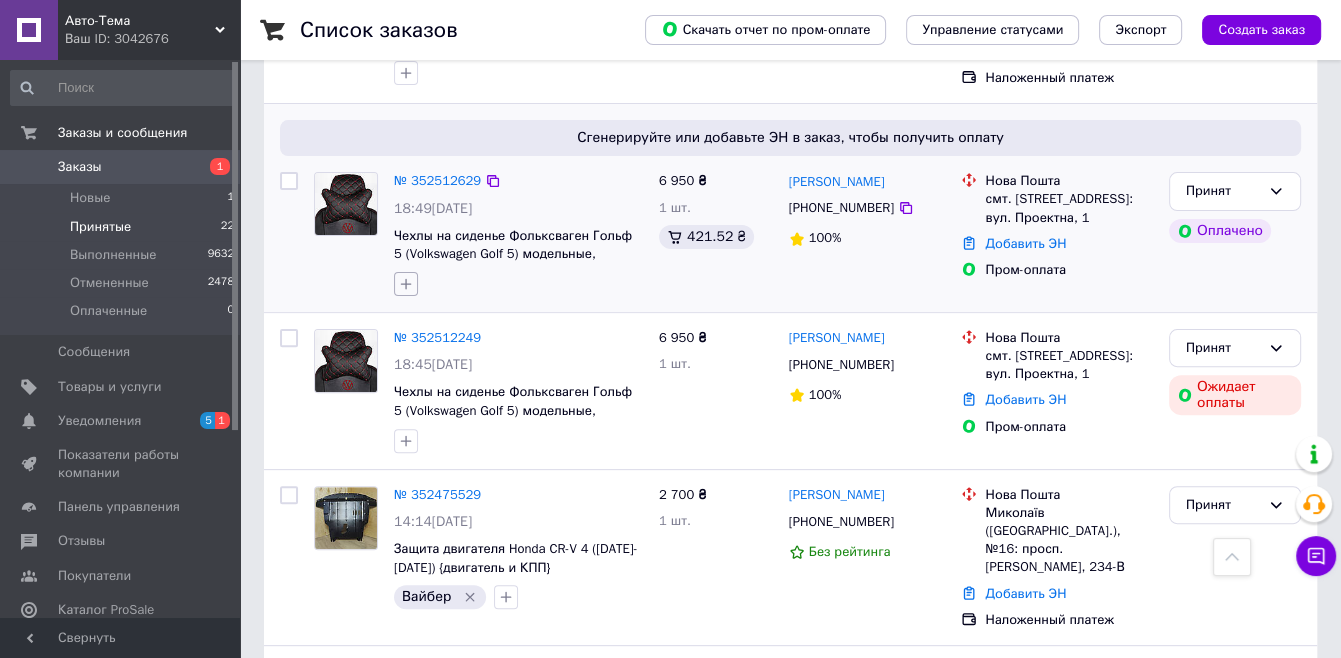click 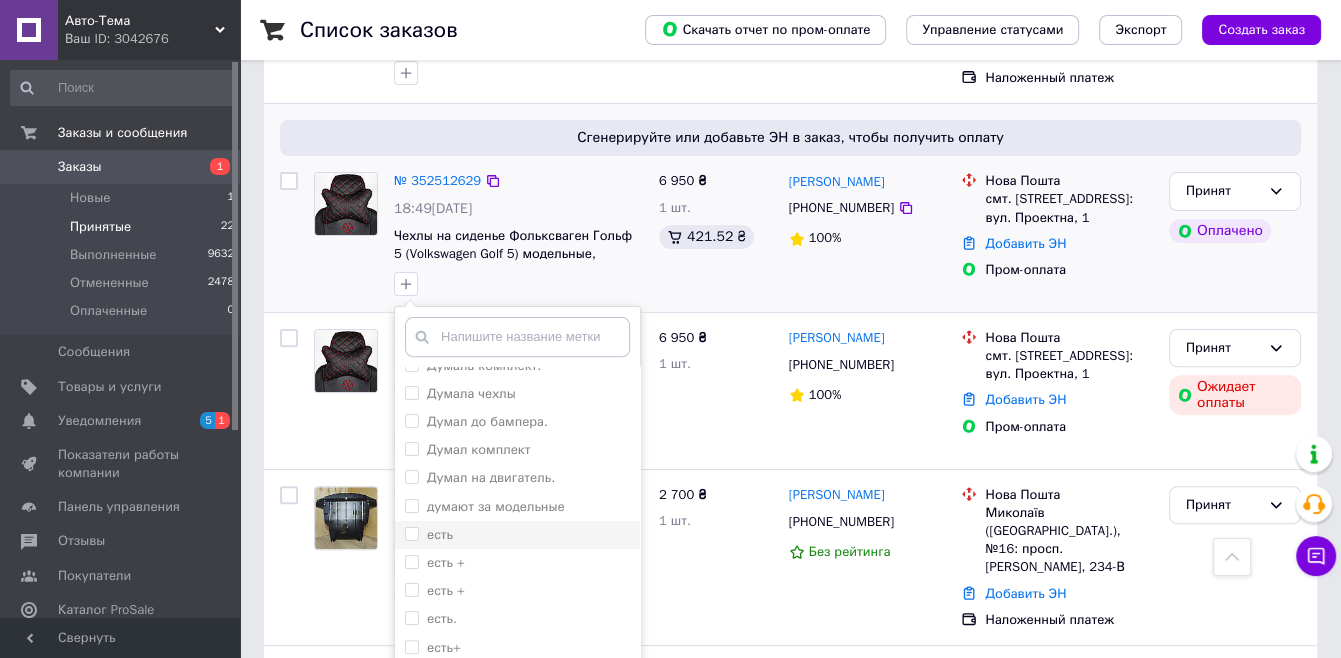 scroll, scrollTop: 600, scrollLeft: 0, axis: vertical 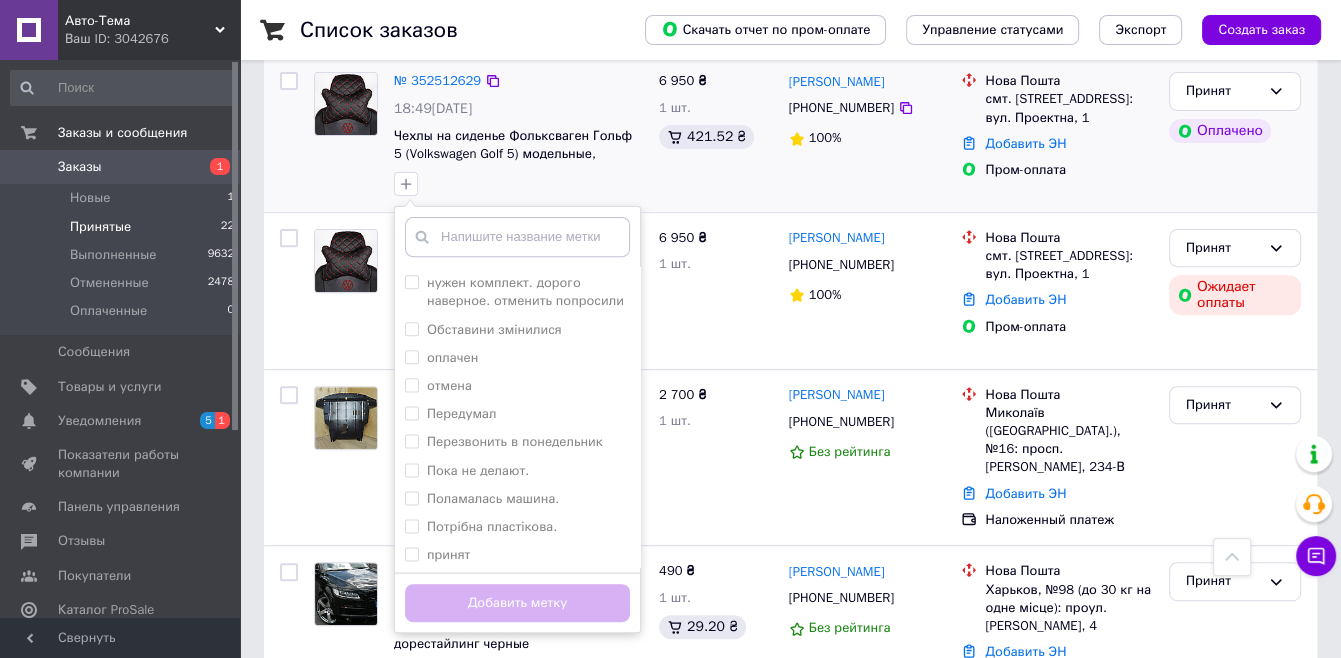click on "Принятий" at bounding box center (457, 582) 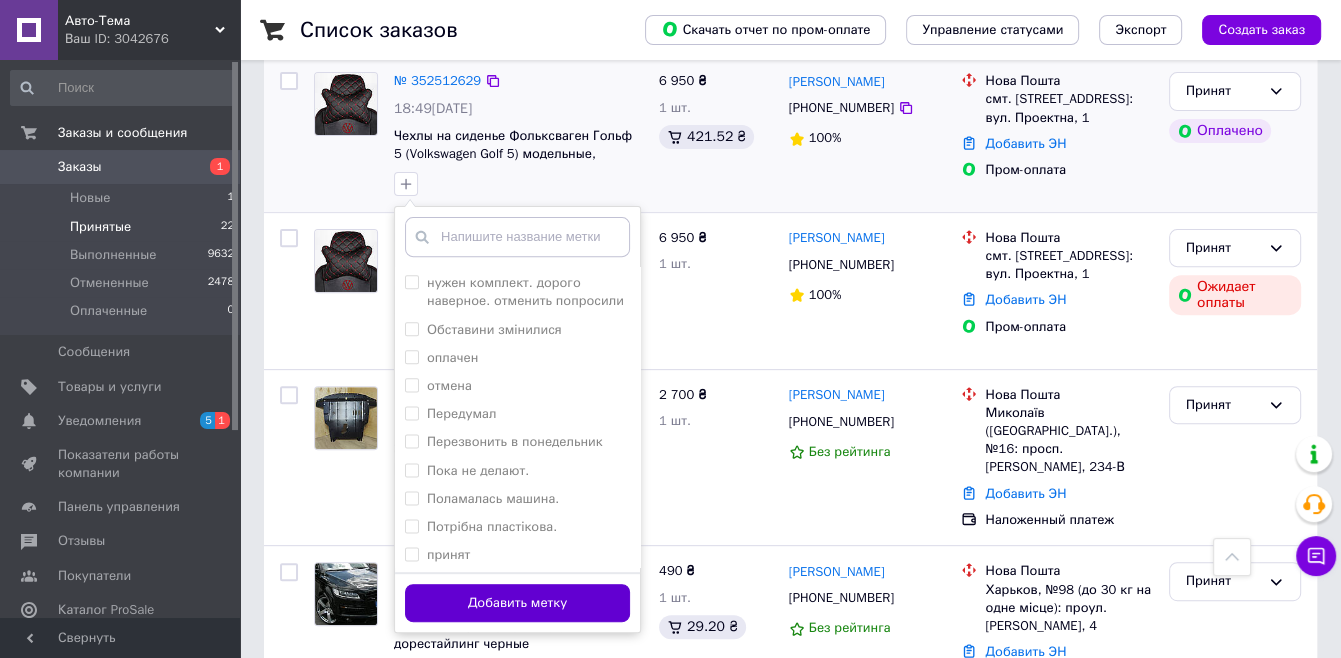 click on "Добавить метку" at bounding box center [517, 603] 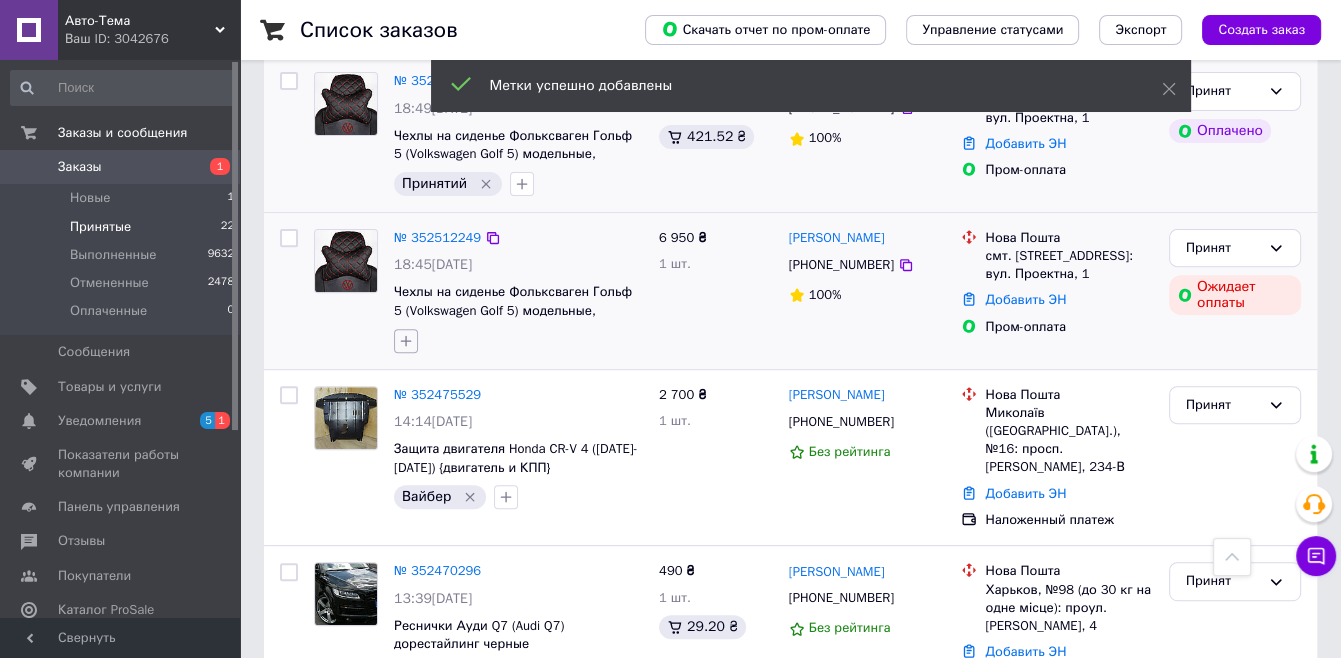 click 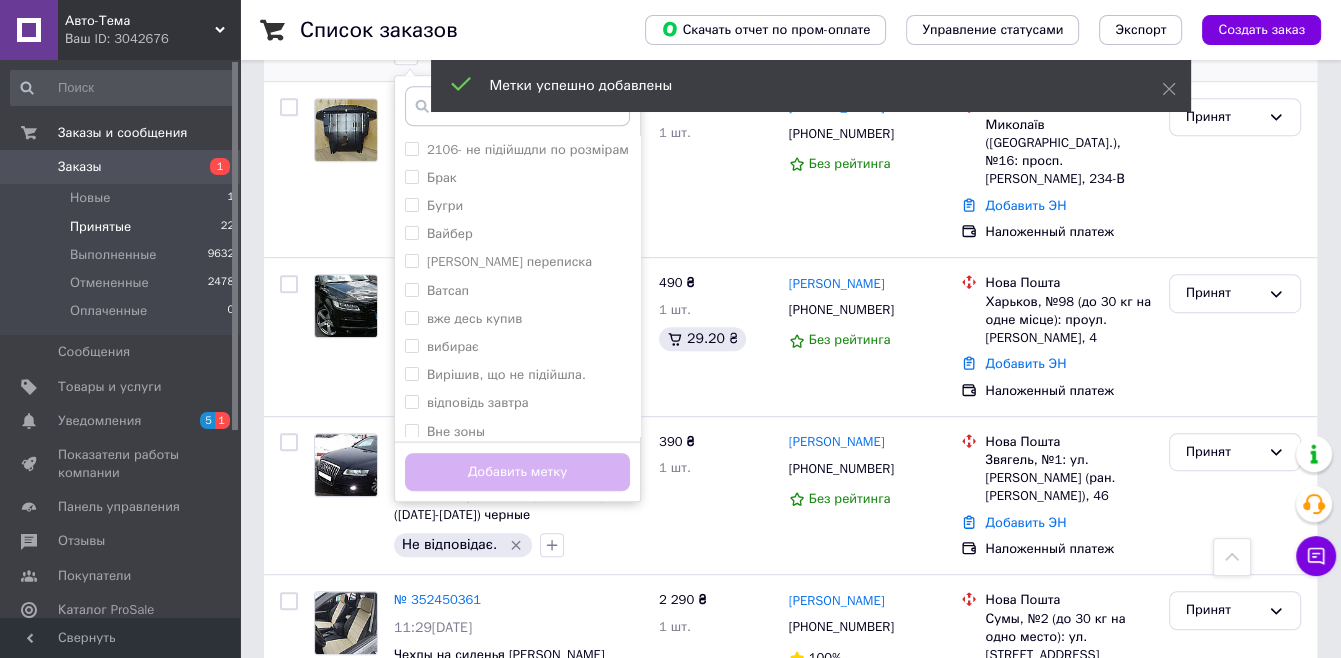 scroll, scrollTop: 900, scrollLeft: 0, axis: vertical 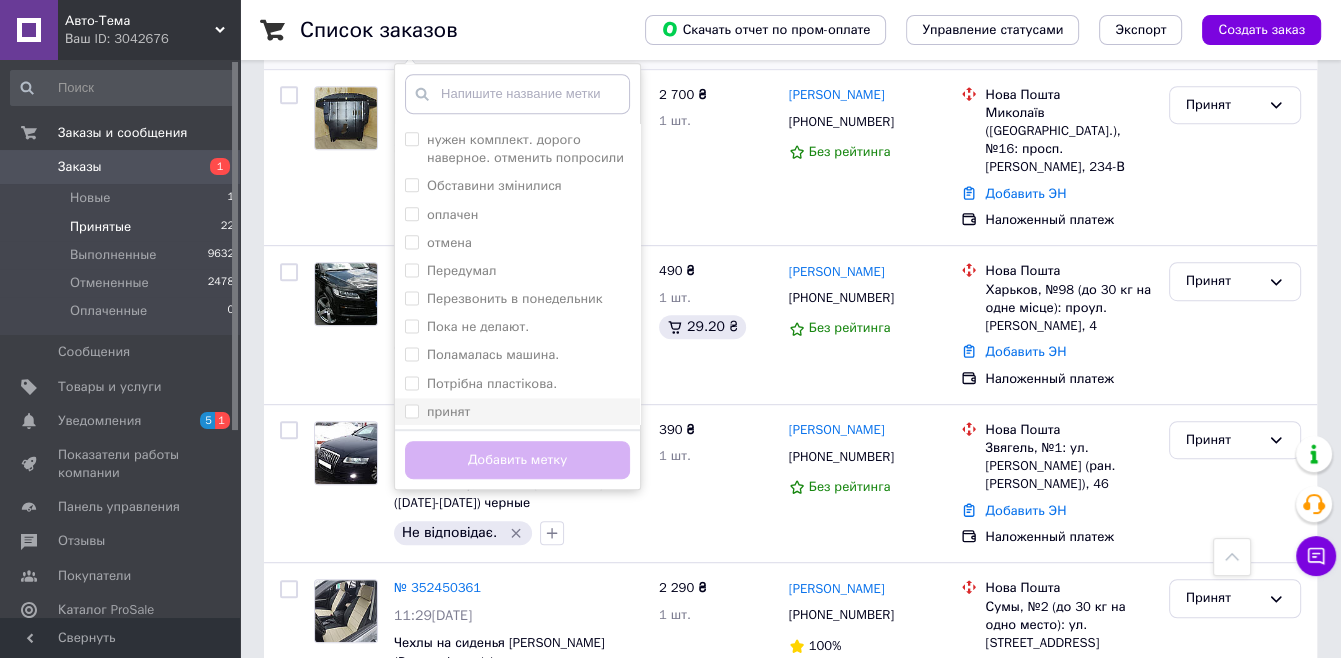 click on "принят" at bounding box center [448, 411] 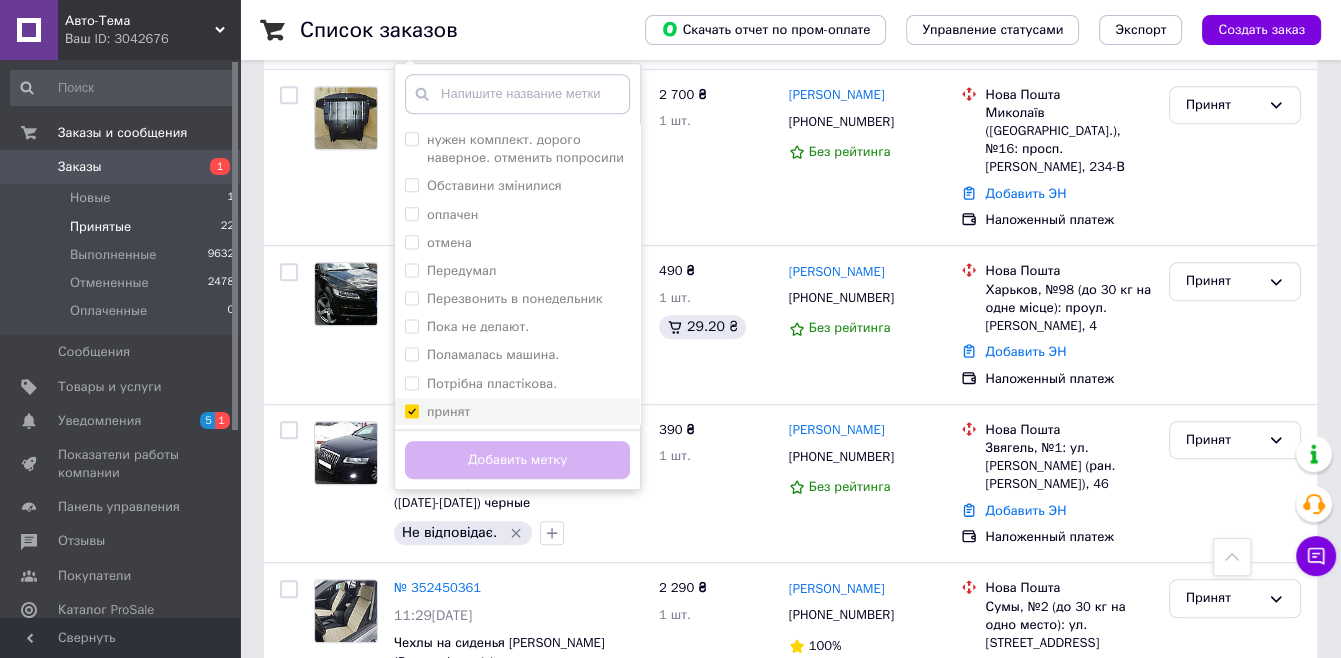 checkbox on "true" 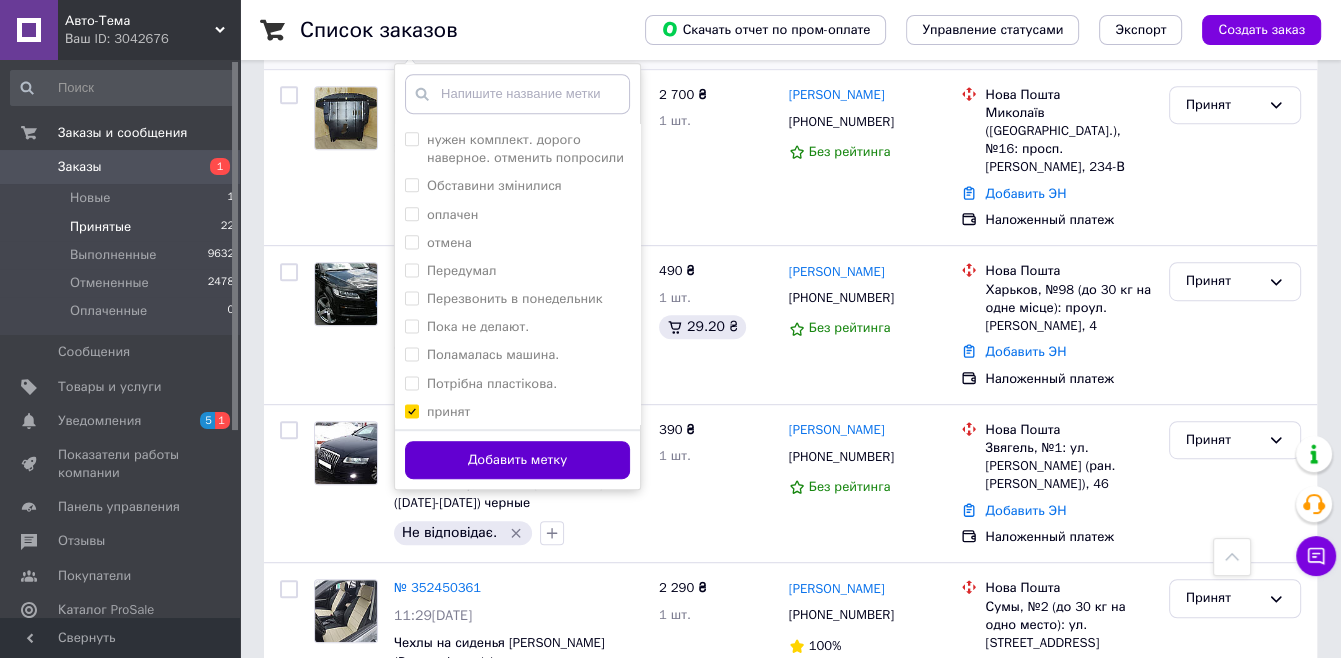 click on "Добавить метку" at bounding box center (517, 460) 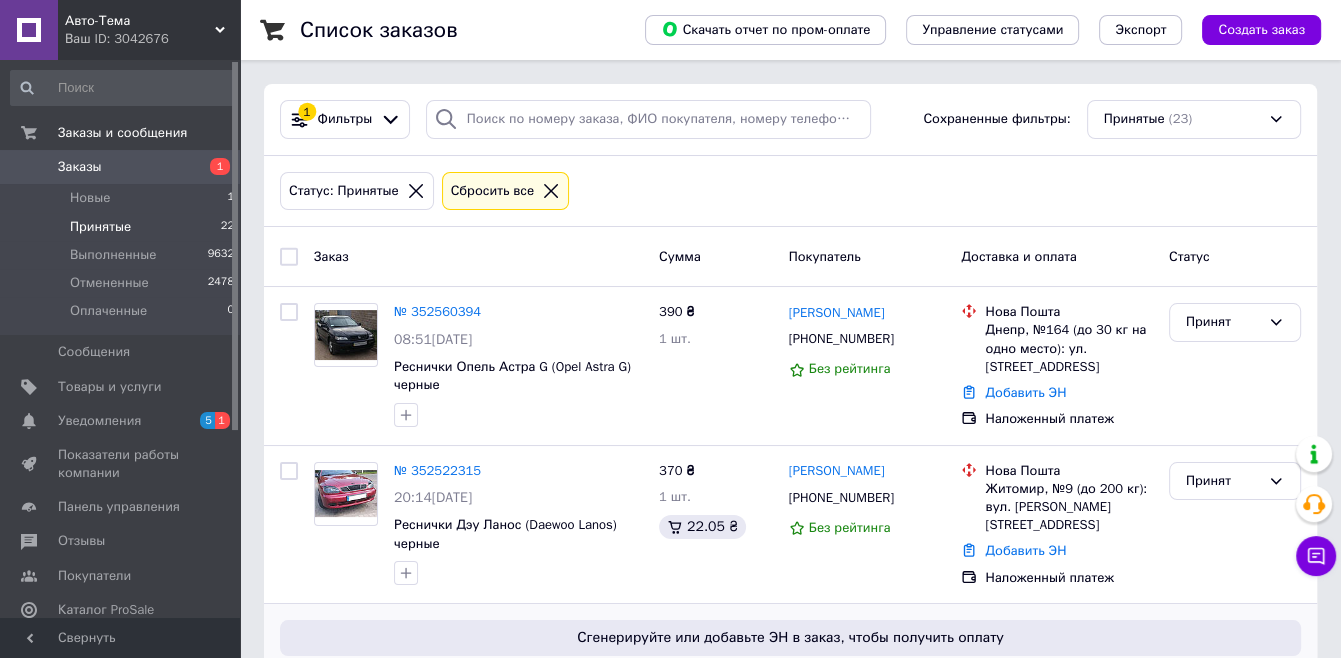 scroll, scrollTop: 0, scrollLeft: 0, axis: both 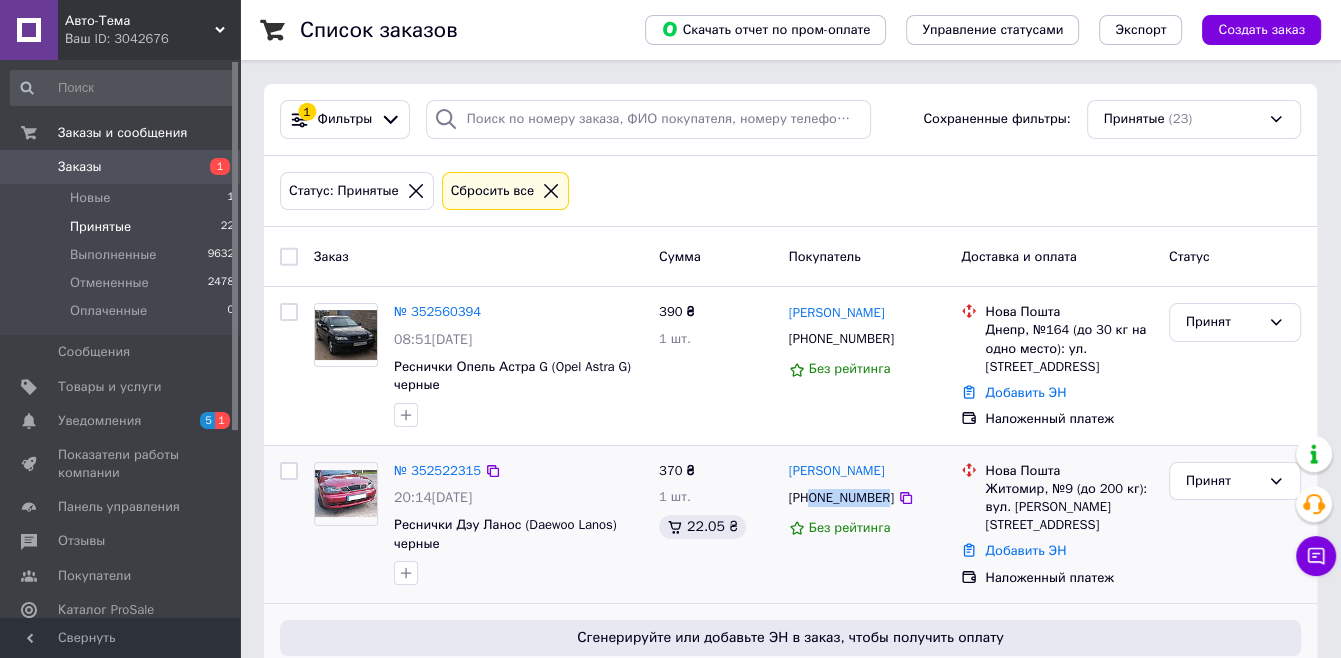 drag, startPoint x: 882, startPoint y: 495, endPoint x: 810, endPoint y: 495, distance: 72 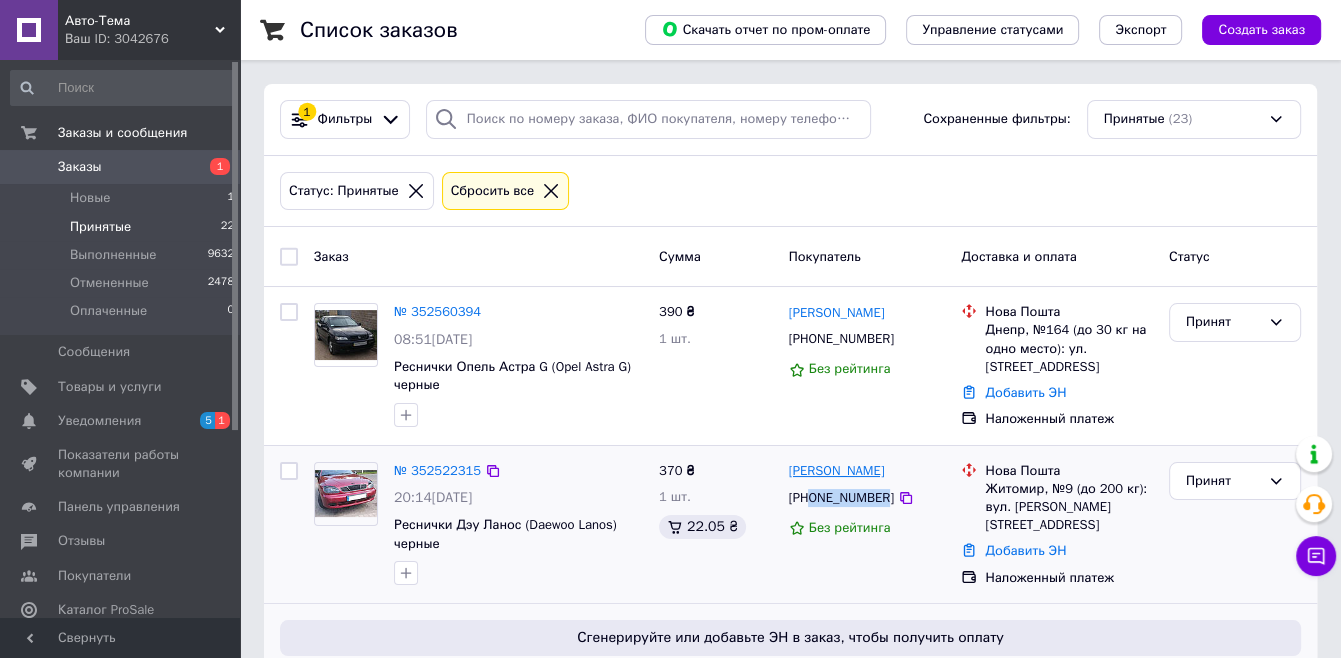 copy on "0689800170" 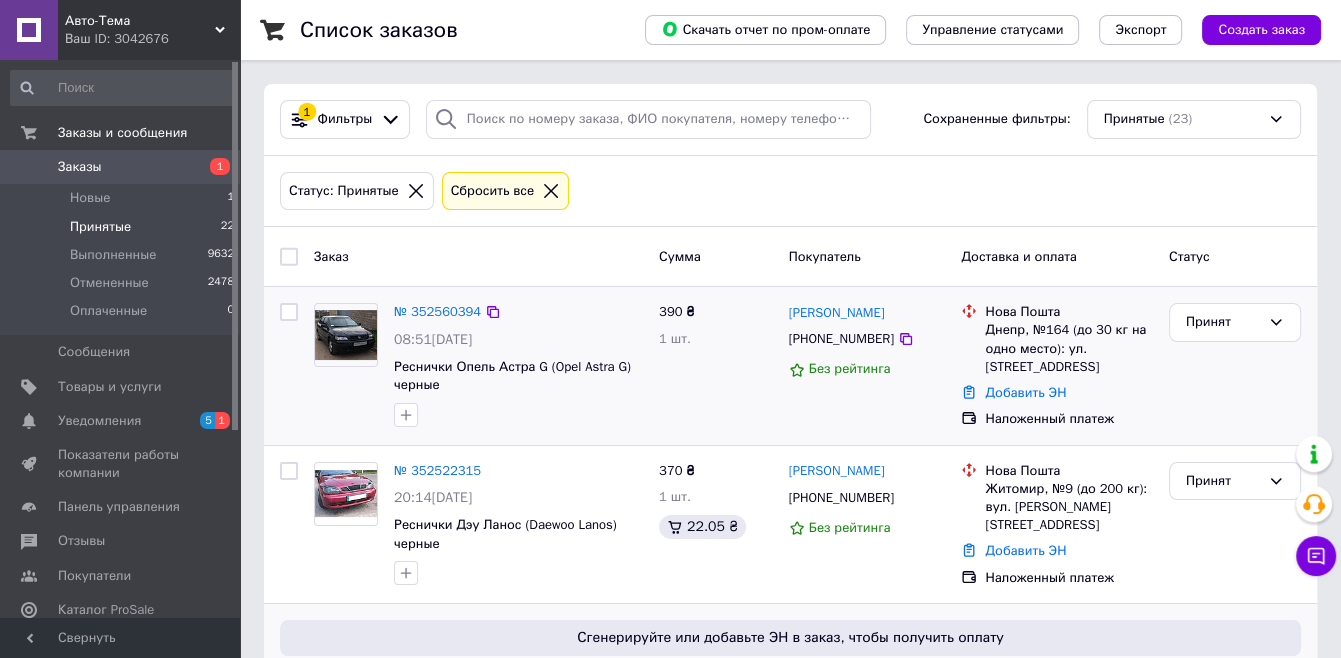 click at bounding box center [518, 415] 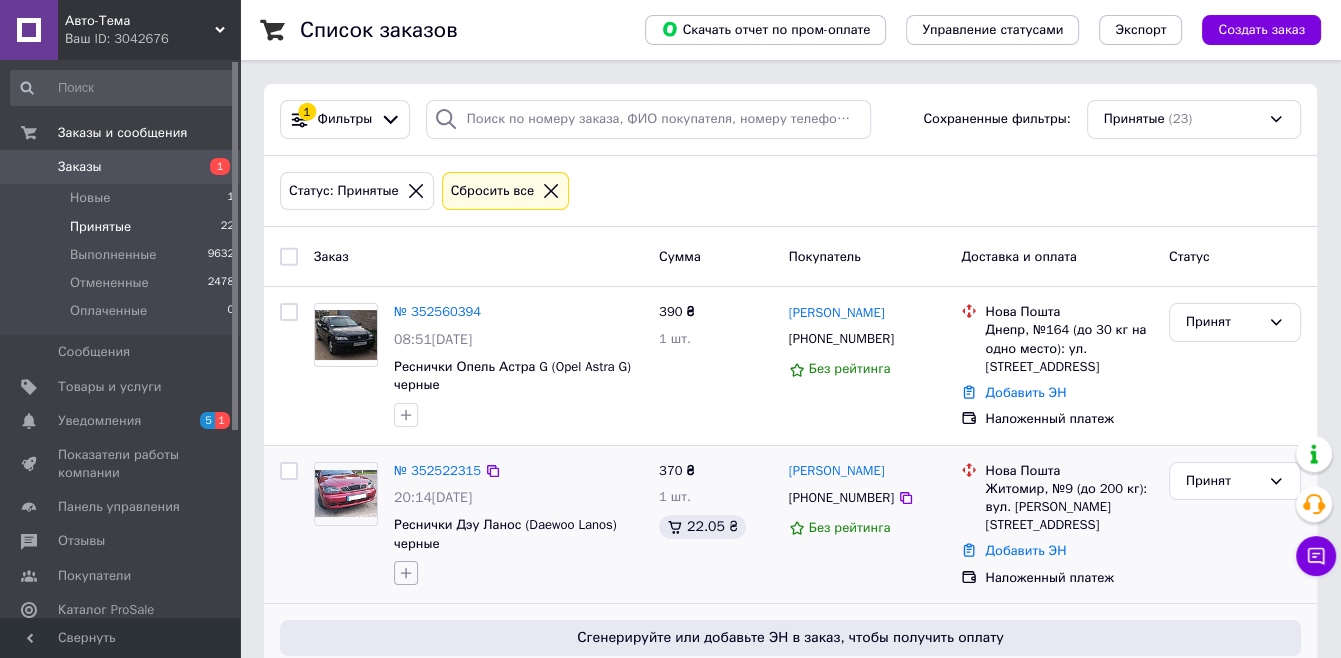 click 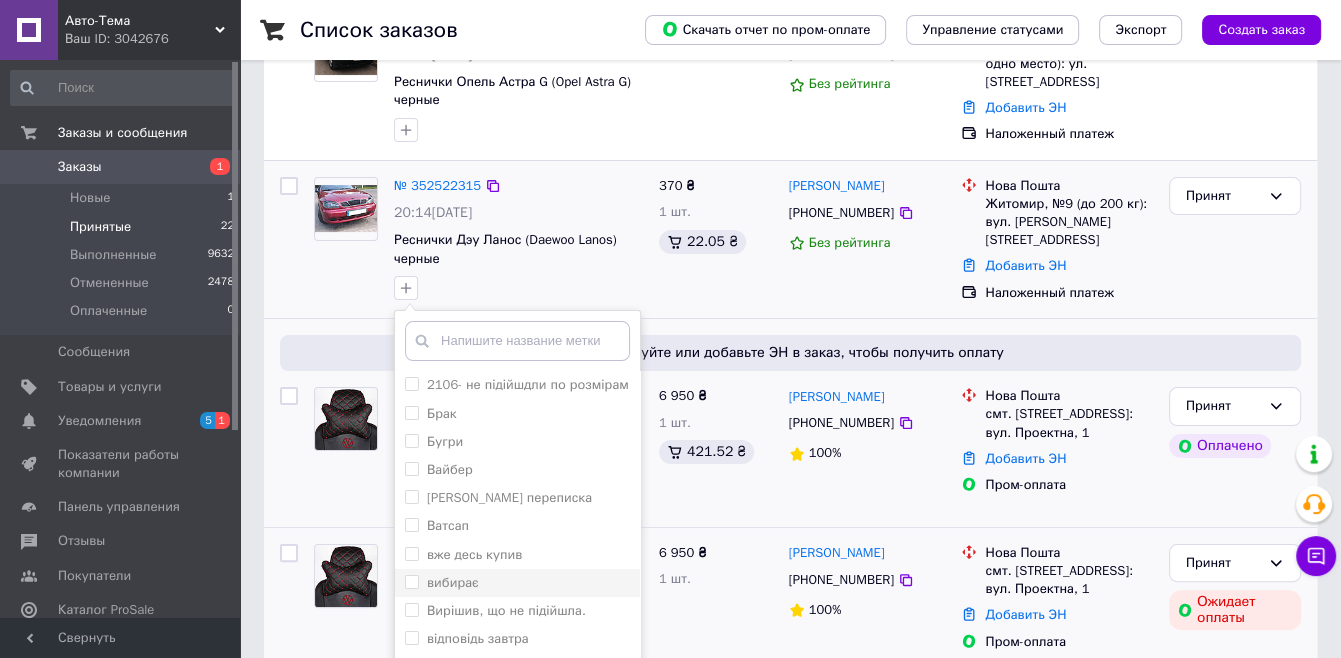 scroll, scrollTop: 400, scrollLeft: 0, axis: vertical 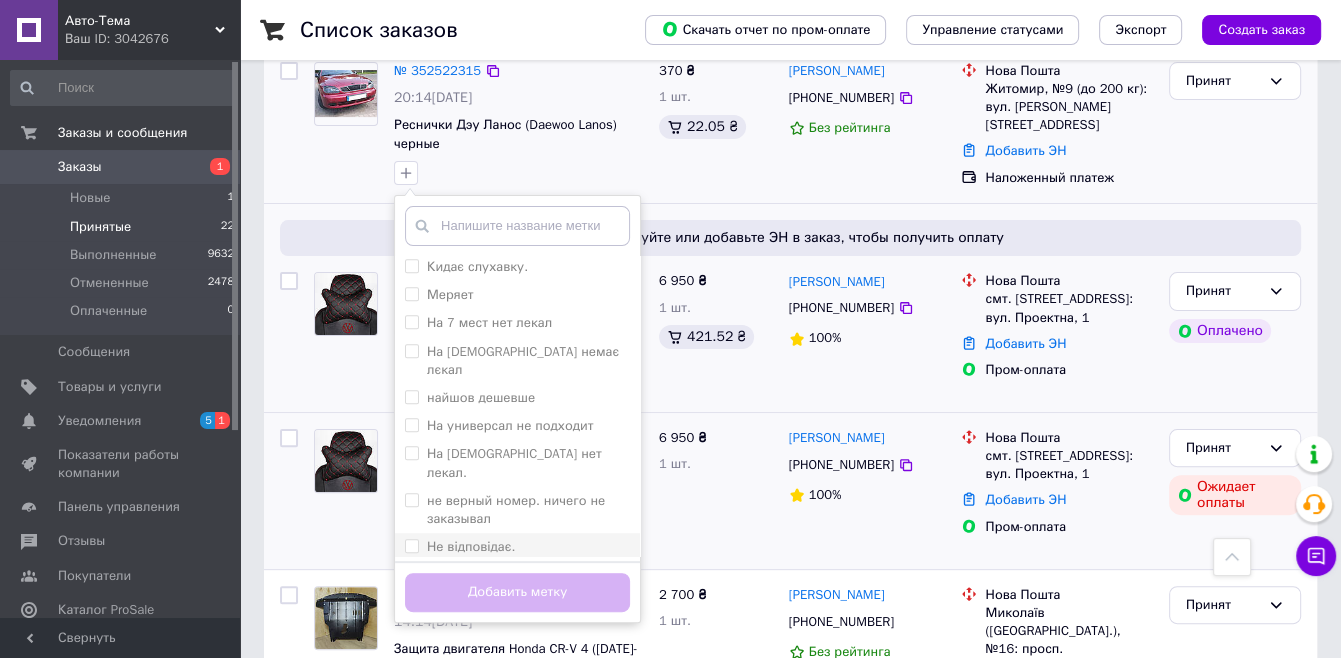 click on "Не відповідає." at bounding box center (517, 547) 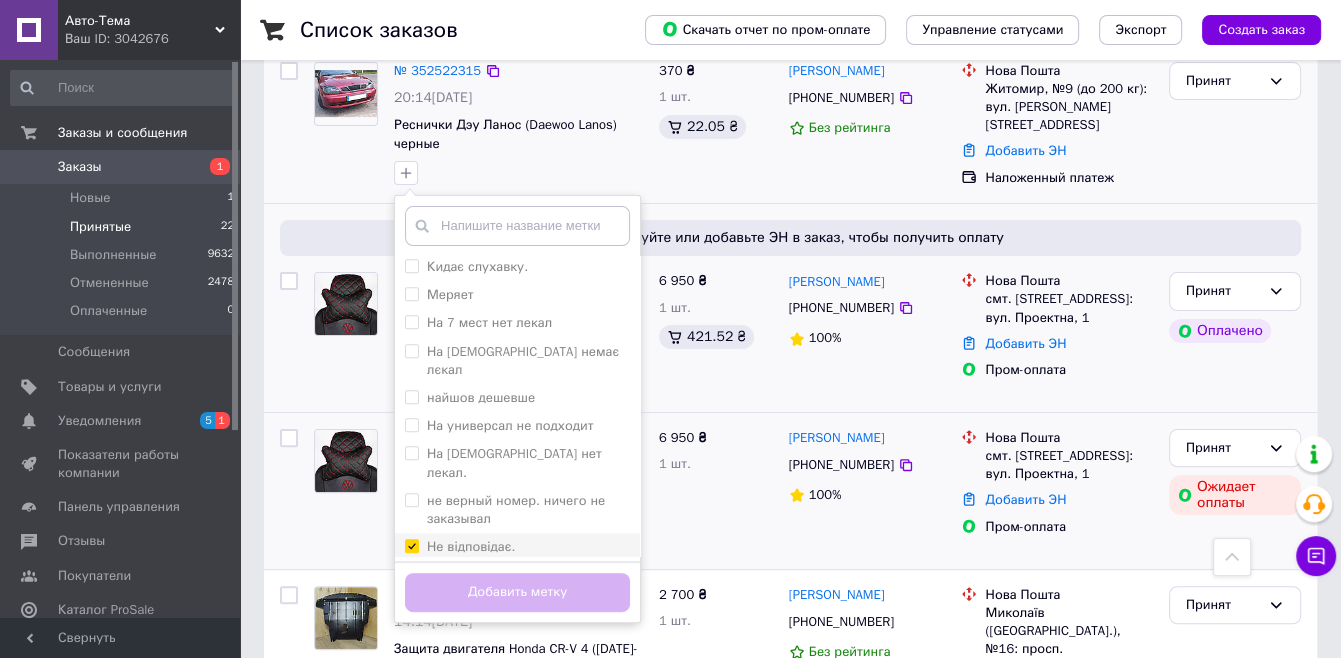 checkbox on "true" 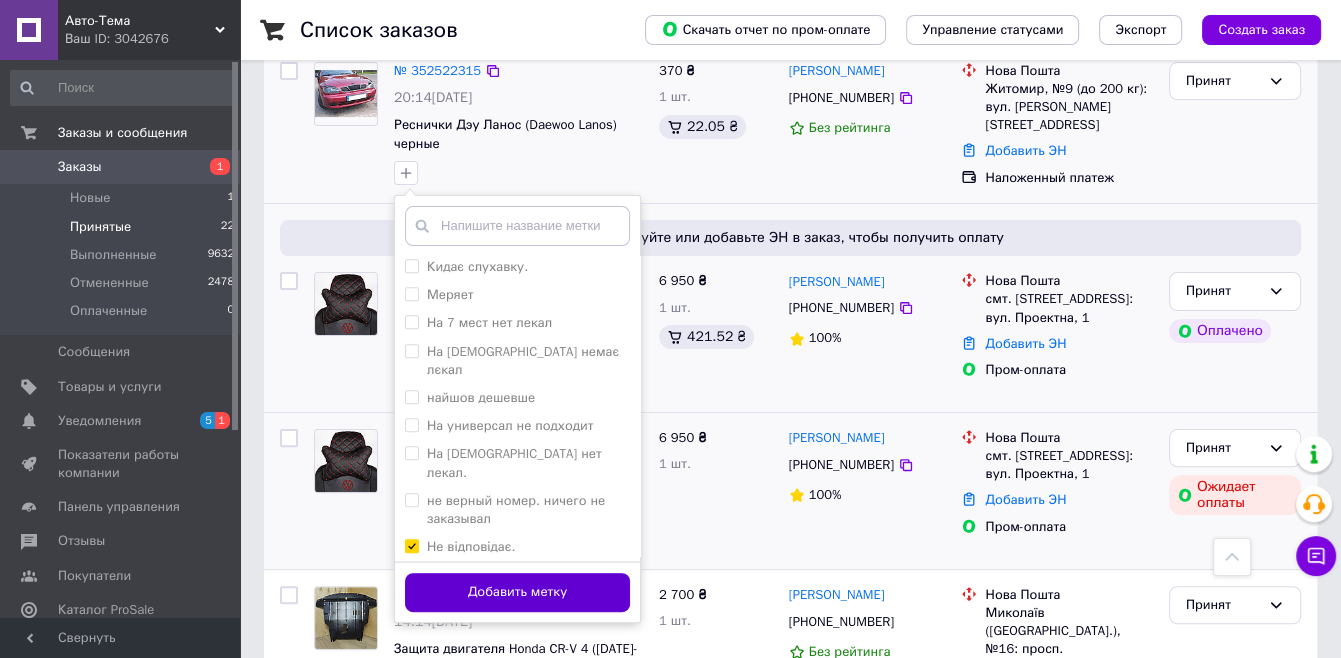 click on "Добавить метку" at bounding box center (517, 592) 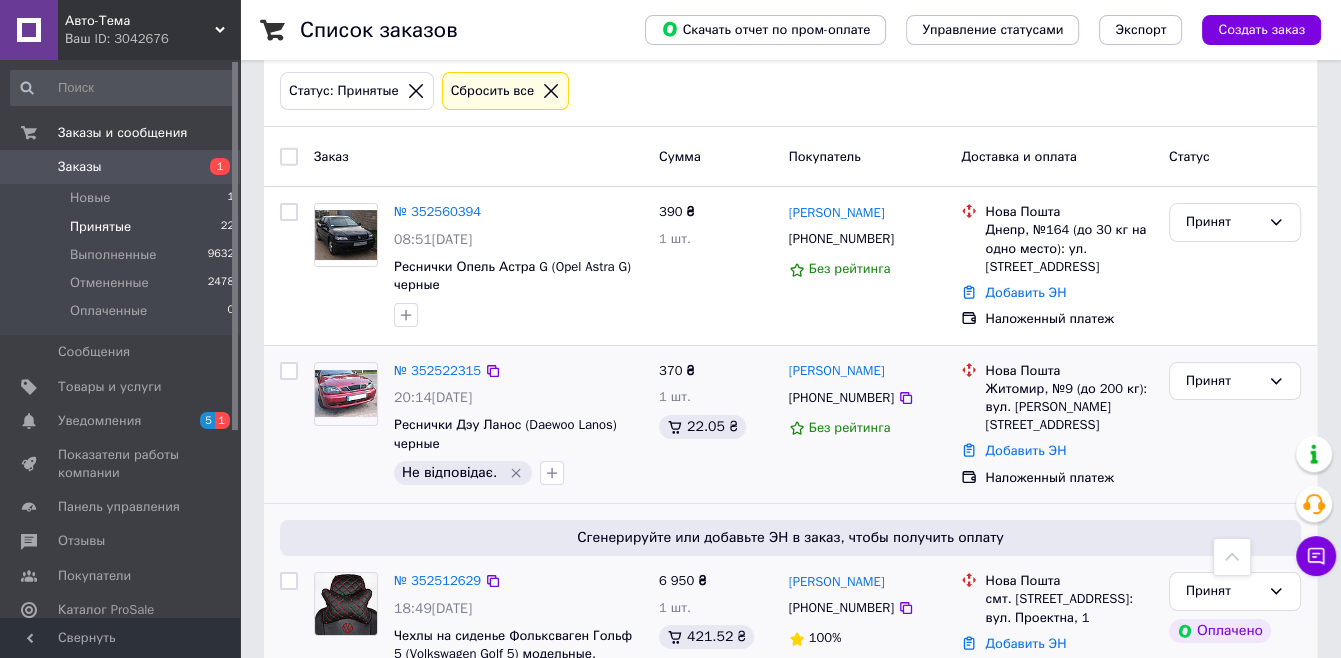 scroll, scrollTop: 100, scrollLeft: 0, axis: vertical 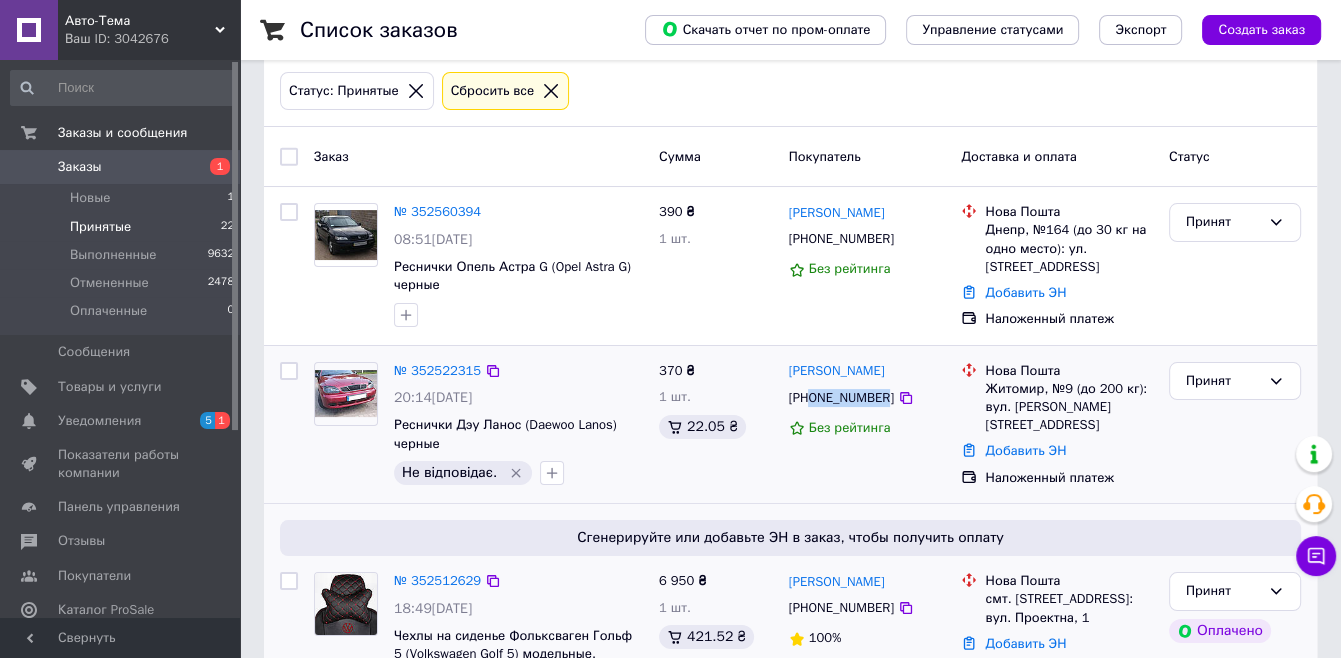 drag, startPoint x: 880, startPoint y: 397, endPoint x: 812, endPoint y: 405, distance: 68.46897 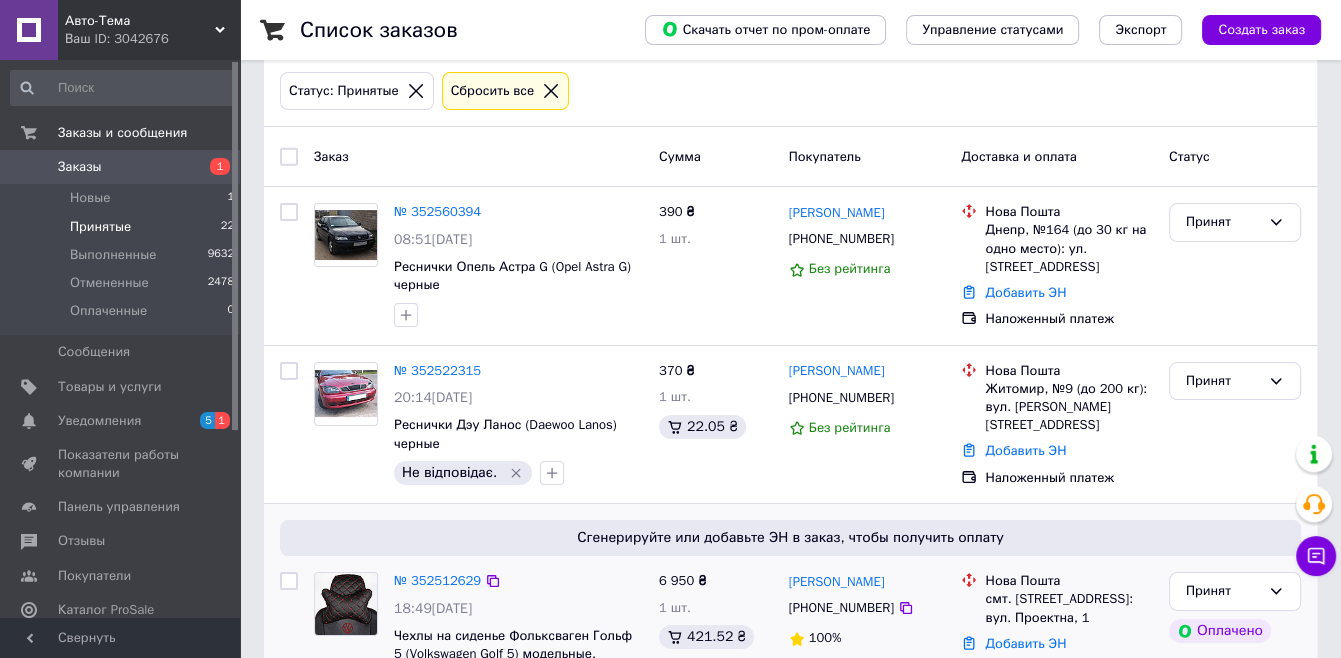 click 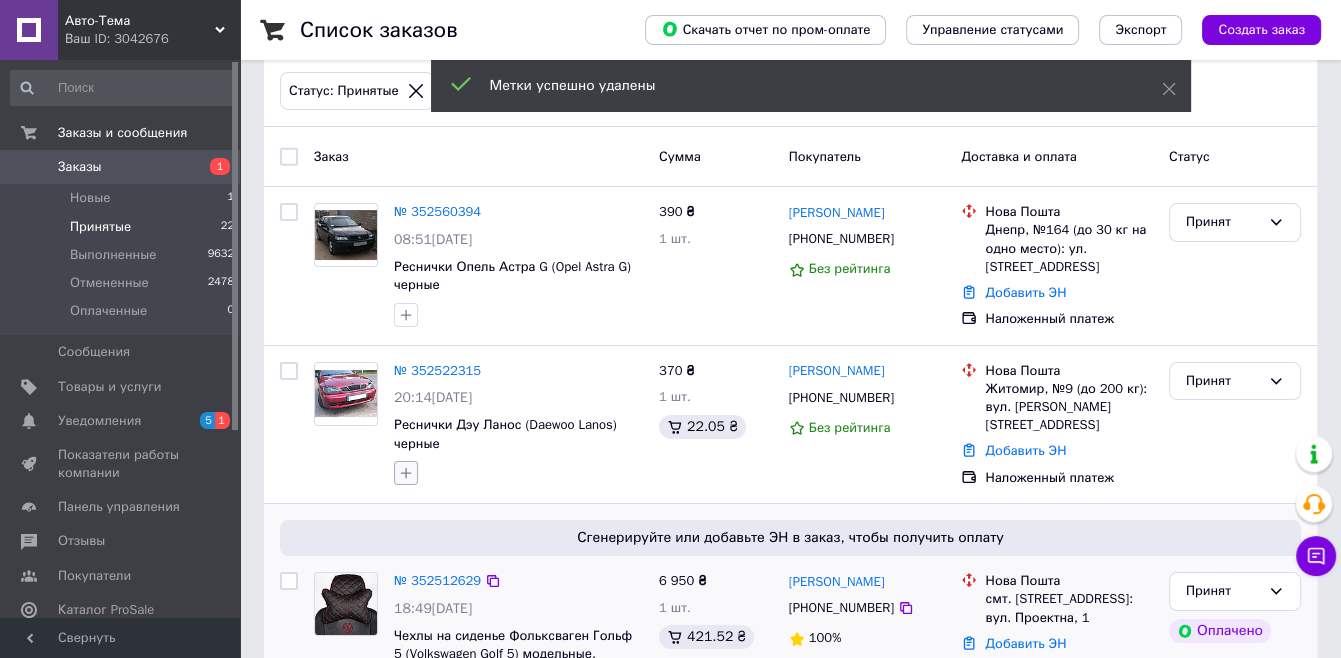 click 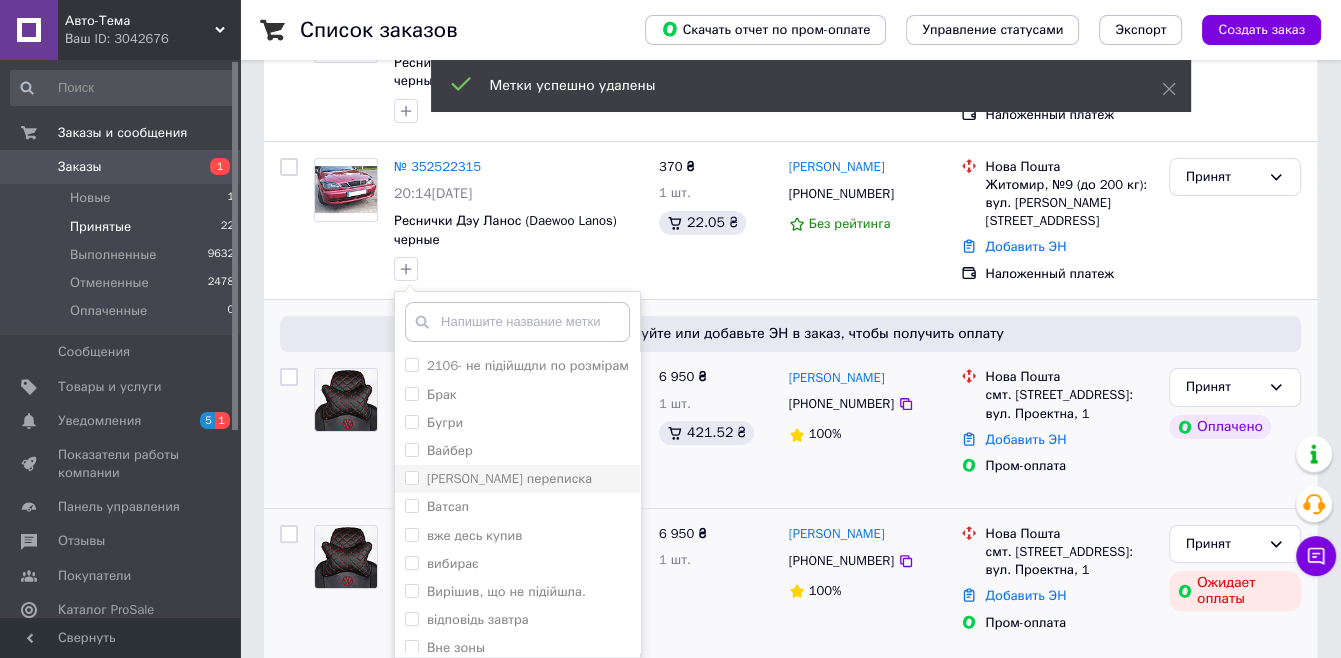 scroll, scrollTop: 400, scrollLeft: 0, axis: vertical 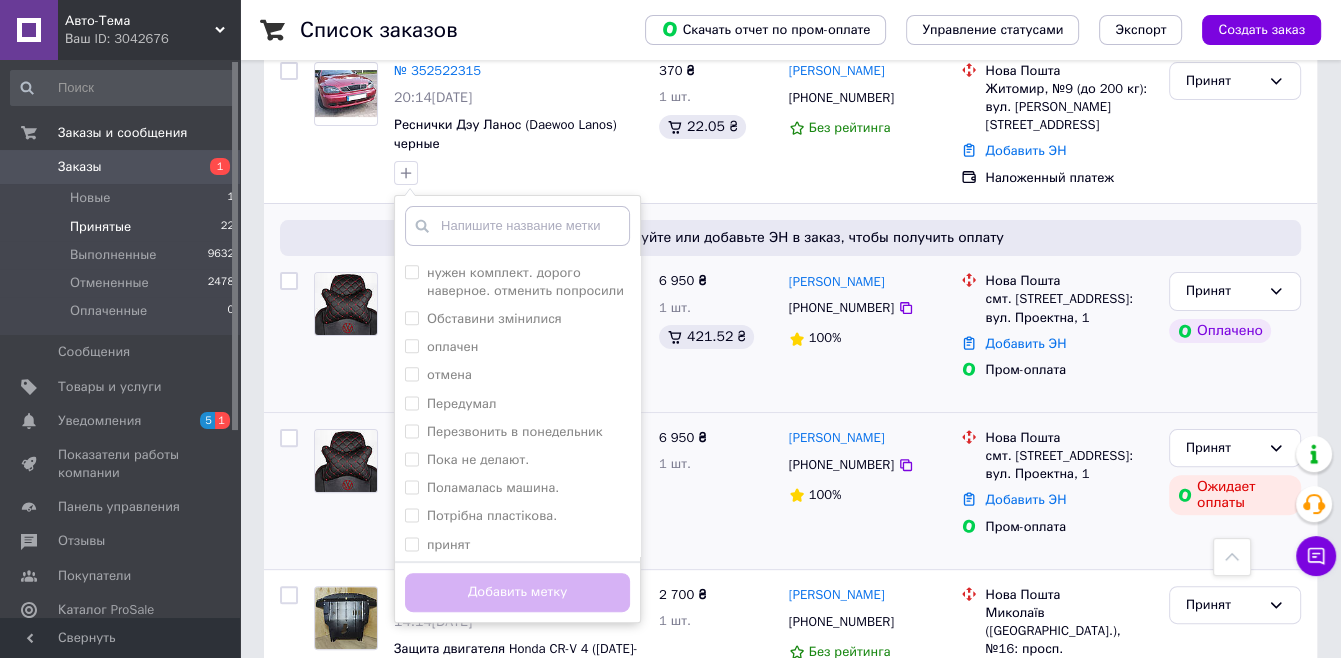 click on "Принятий" at bounding box center [457, 572] 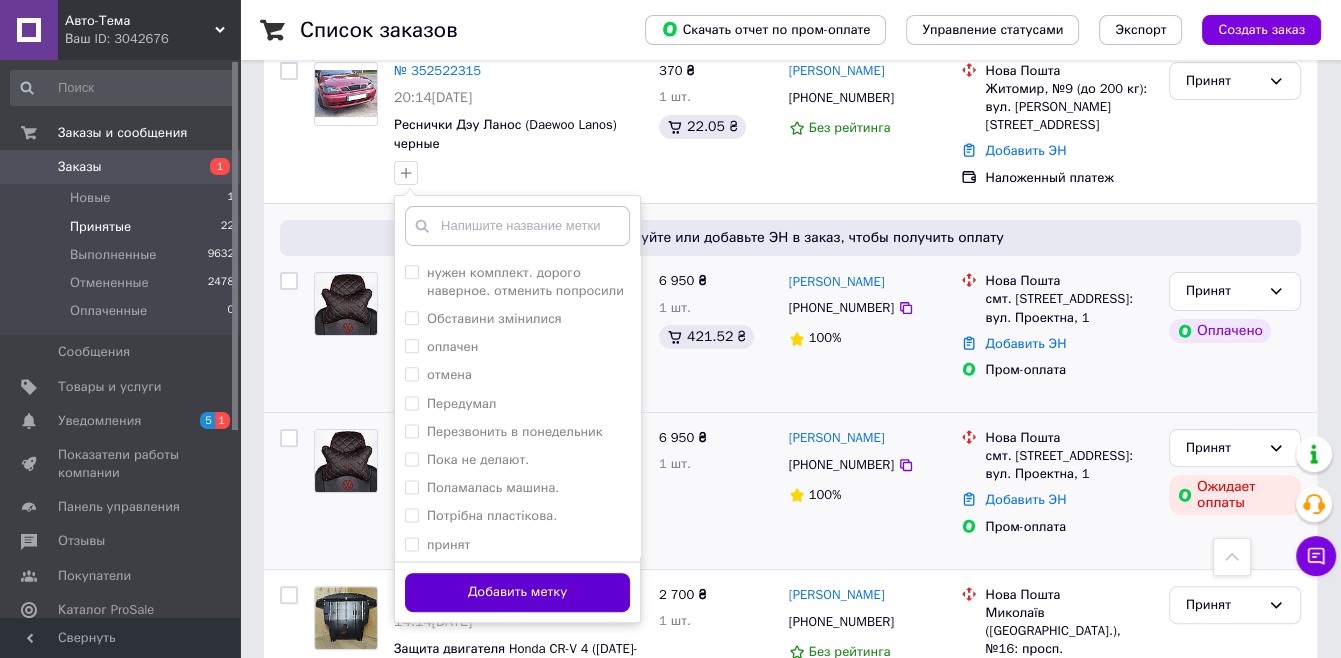 click on "Добавить метку" at bounding box center (517, 592) 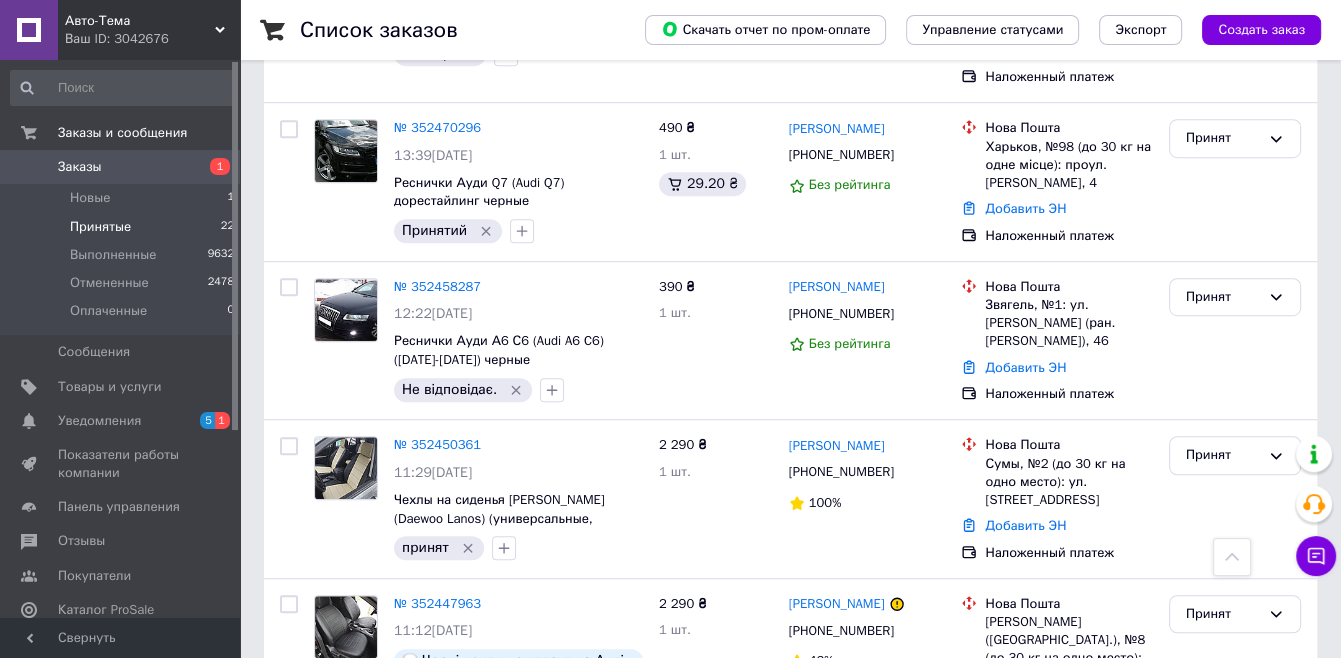 scroll, scrollTop: 1100, scrollLeft: 0, axis: vertical 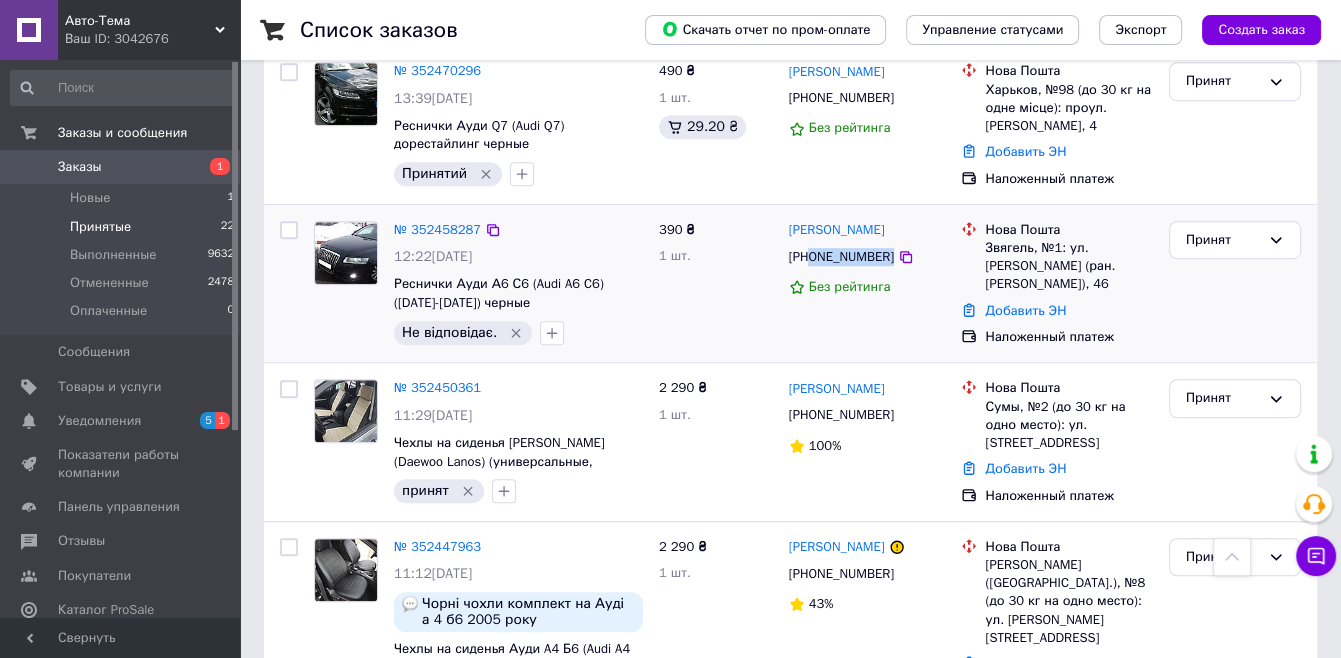 drag, startPoint x: 884, startPoint y: 236, endPoint x: 811, endPoint y: 237, distance: 73.00685 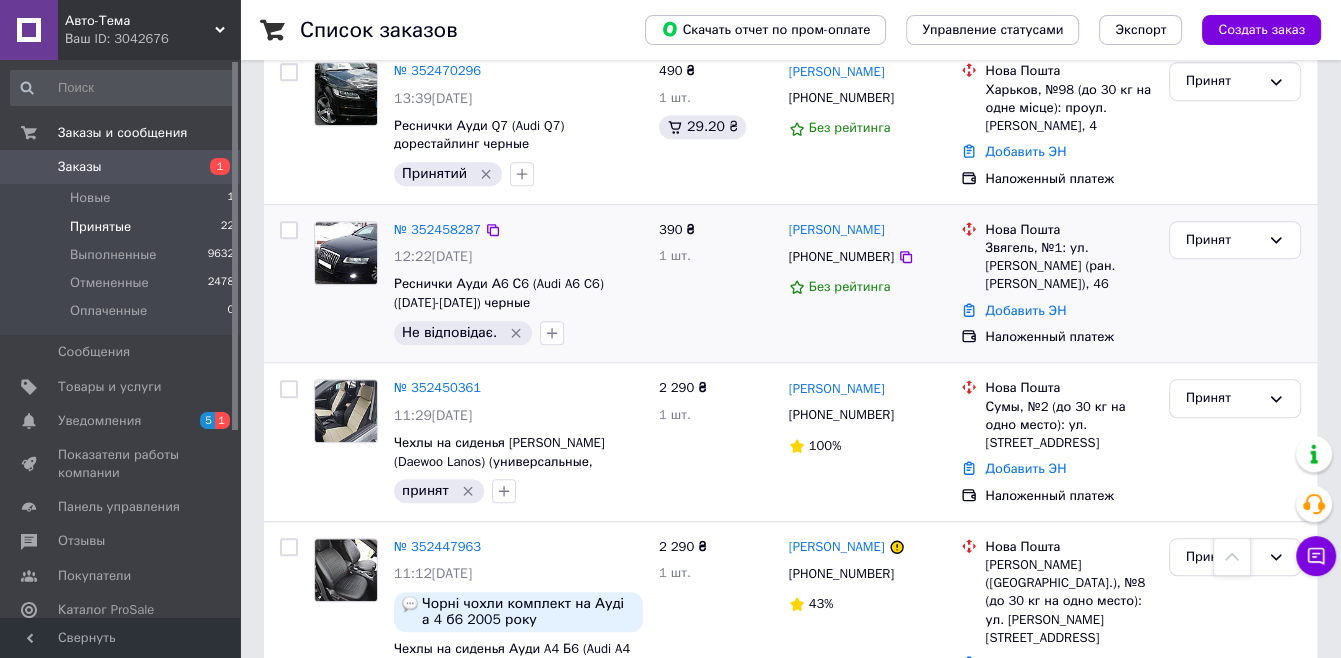 click 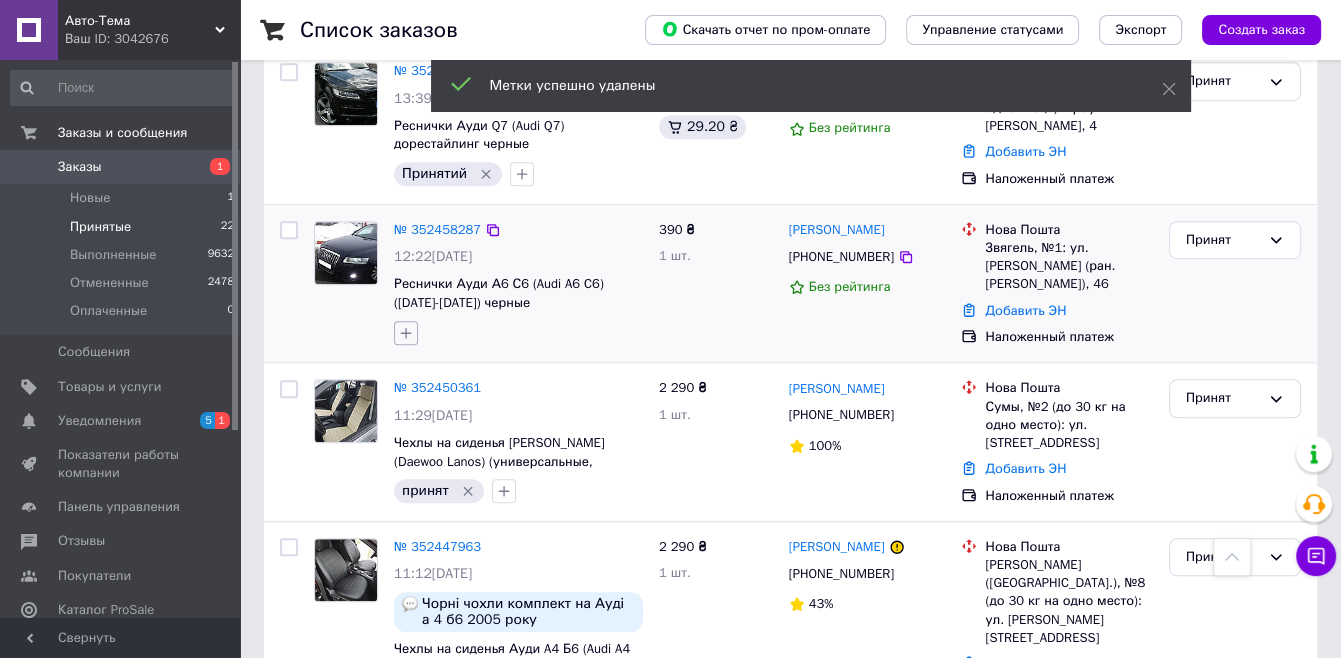 click 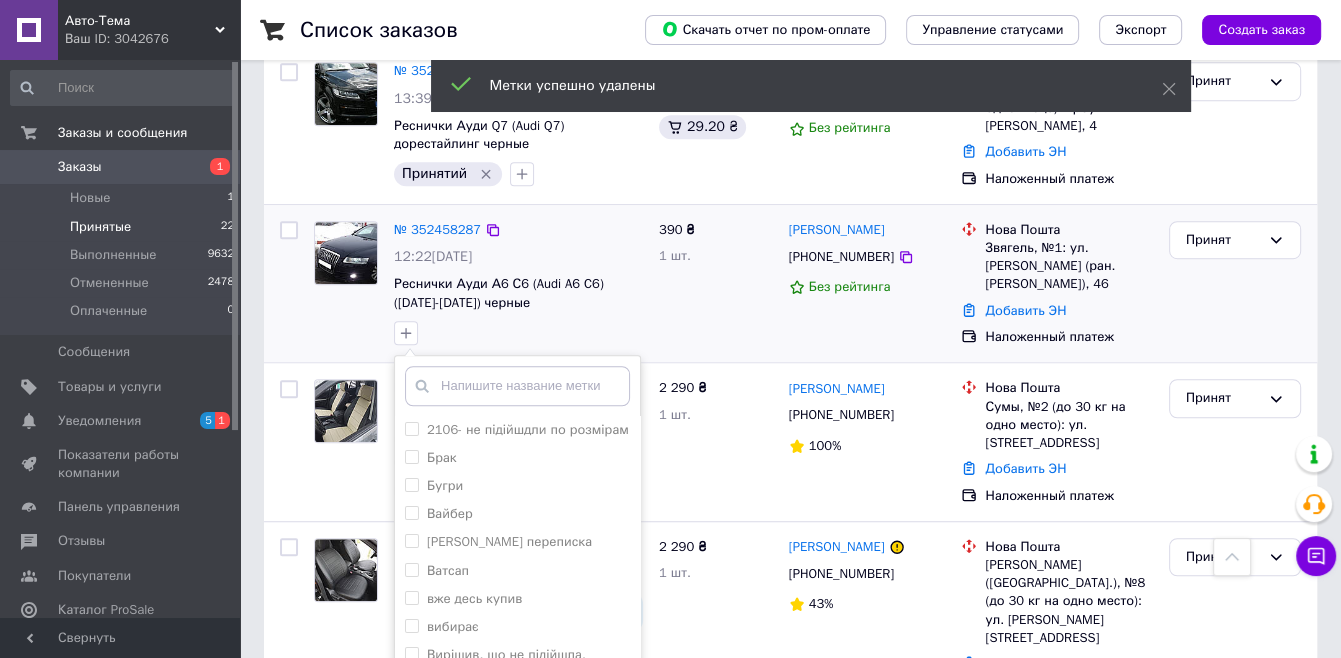 scroll, scrollTop: 1400, scrollLeft: 0, axis: vertical 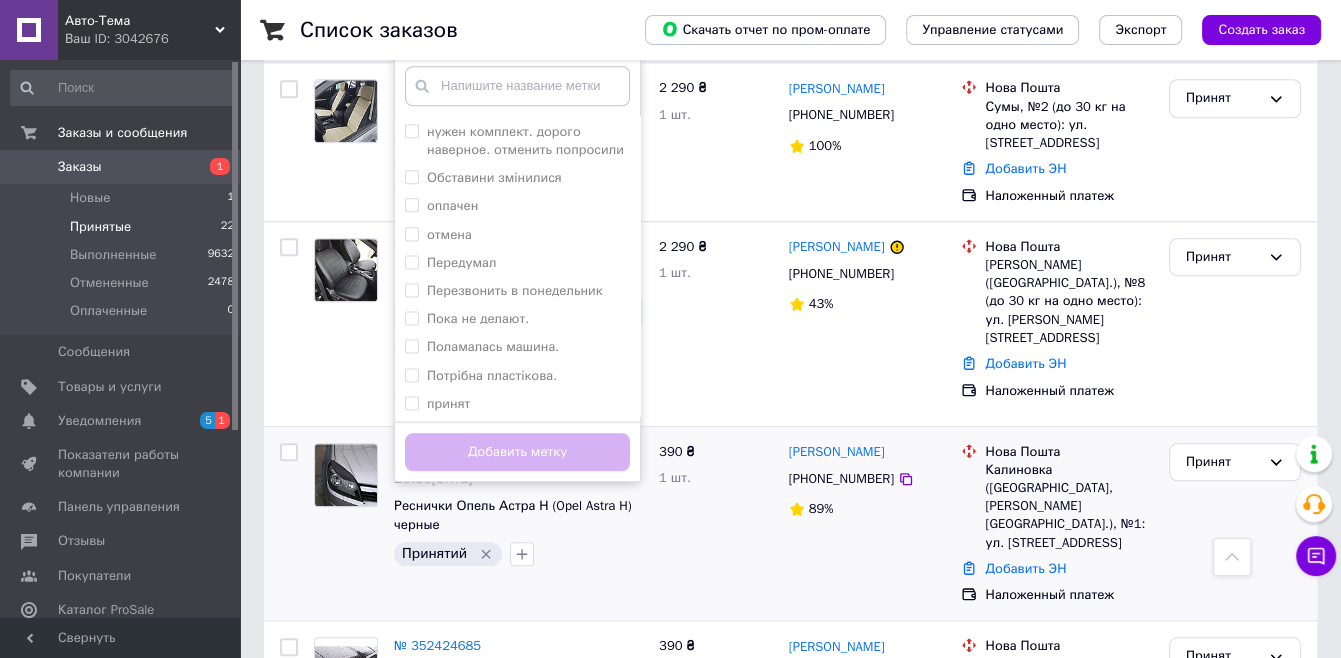 click on "Принятий" at bounding box center [457, 431] 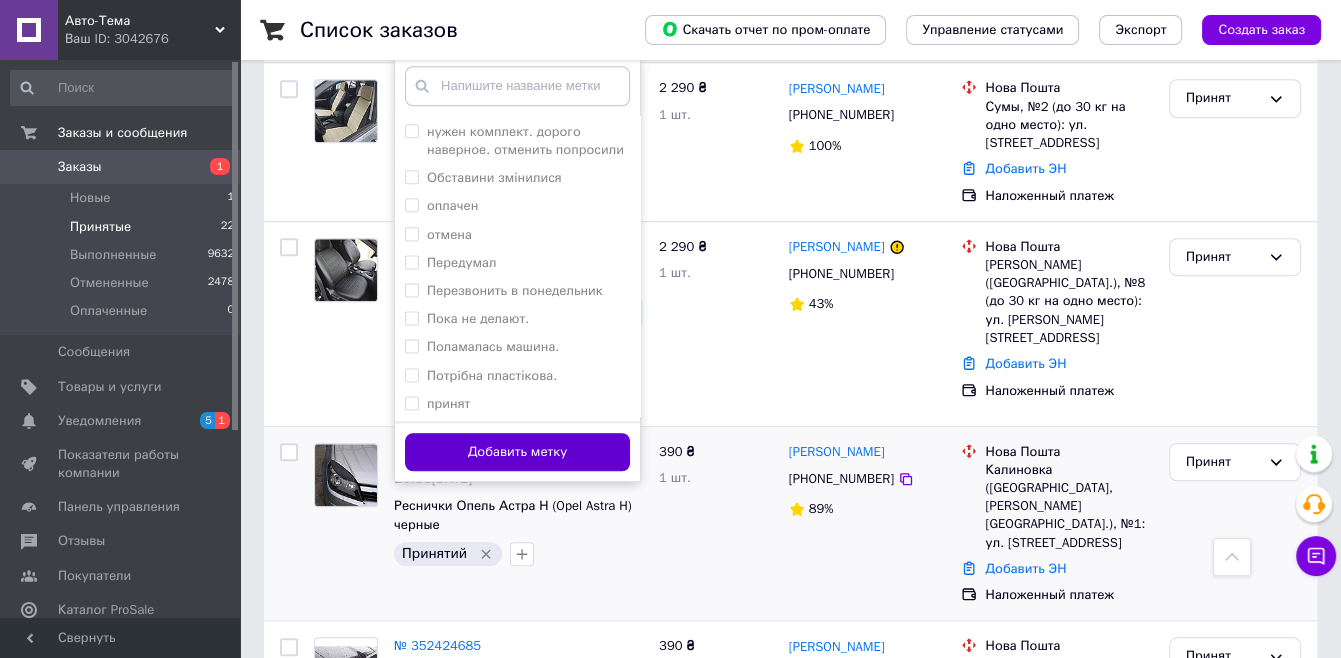 click on "Добавить метку" at bounding box center [517, 452] 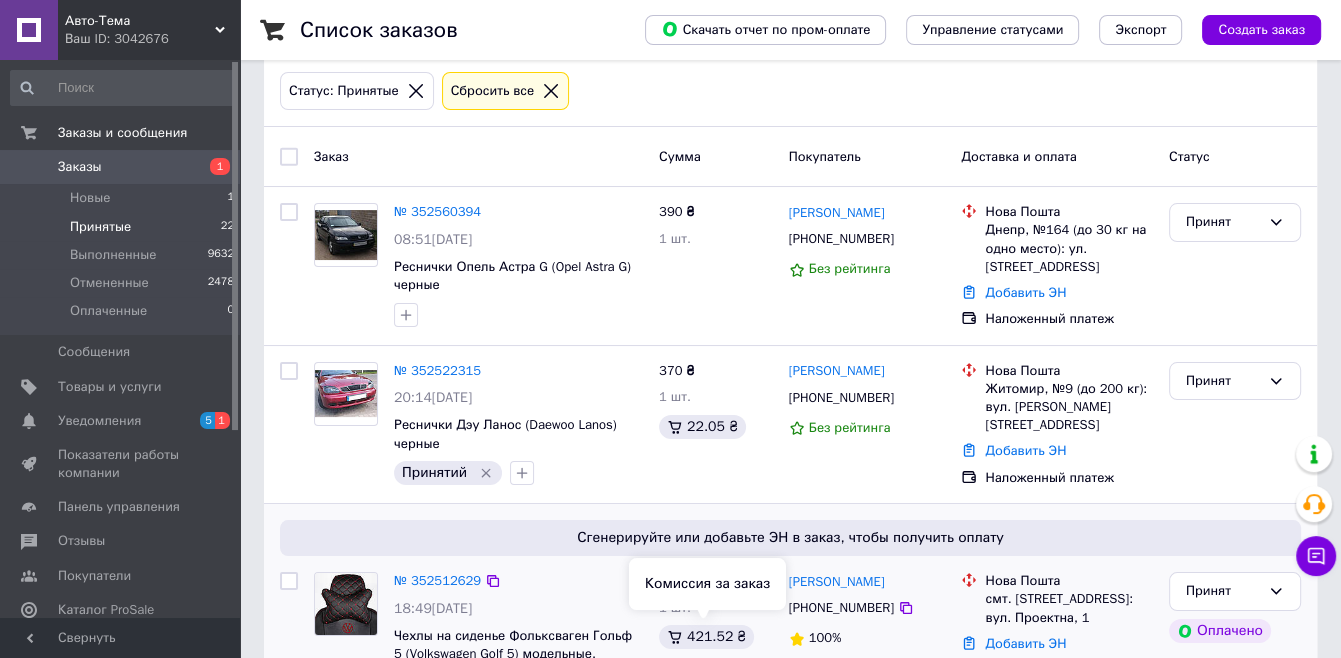 scroll, scrollTop: 0, scrollLeft: 0, axis: both 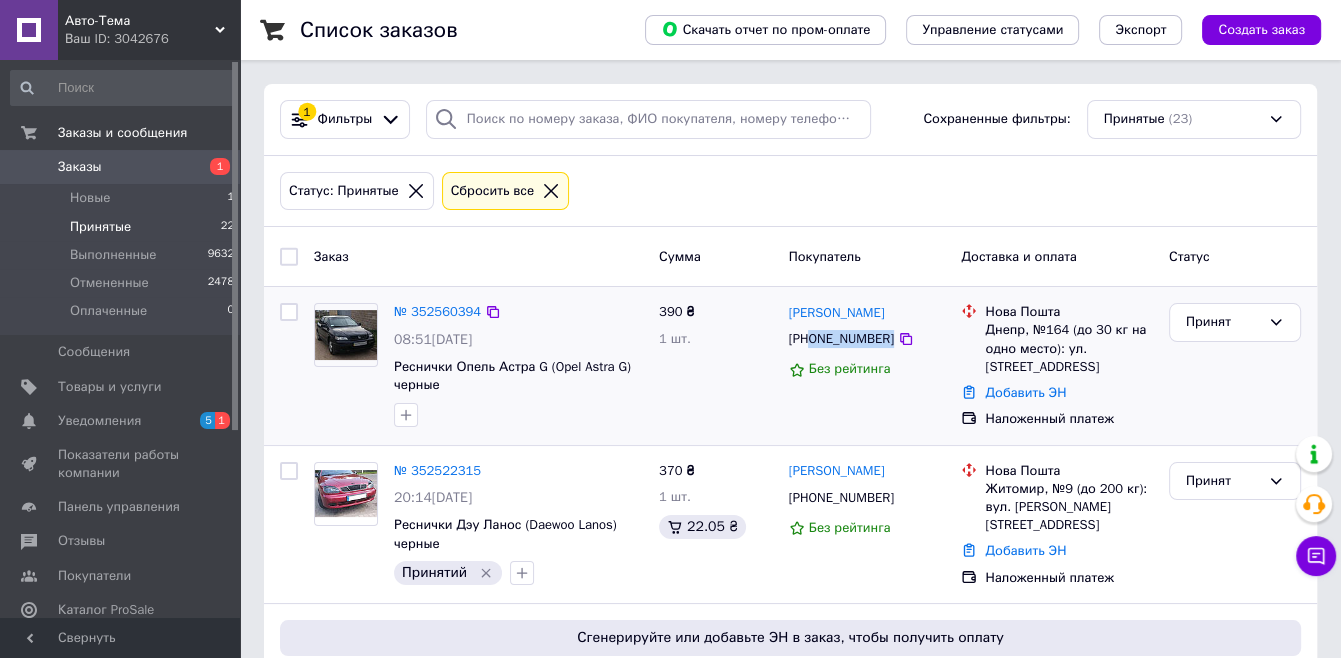 drag, startPoint x: 884, startPoint y: 336, endPoint x: 814, endPoint y: 337, distance: 70.00714 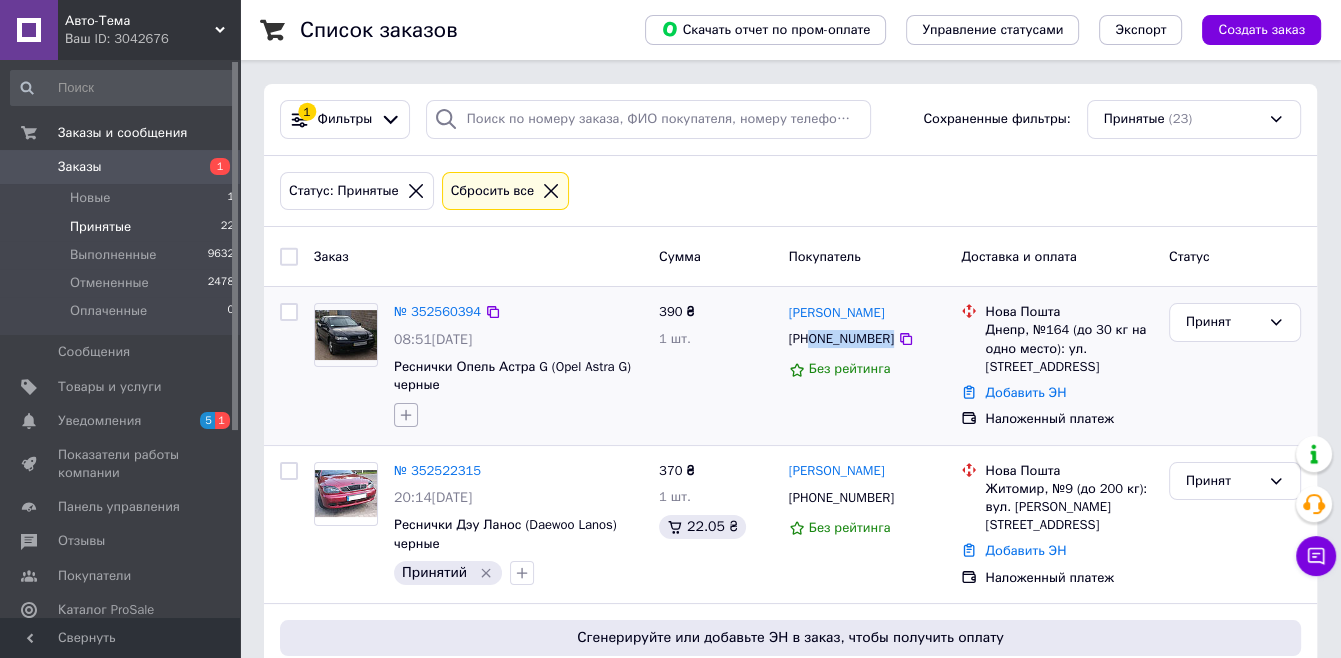 click 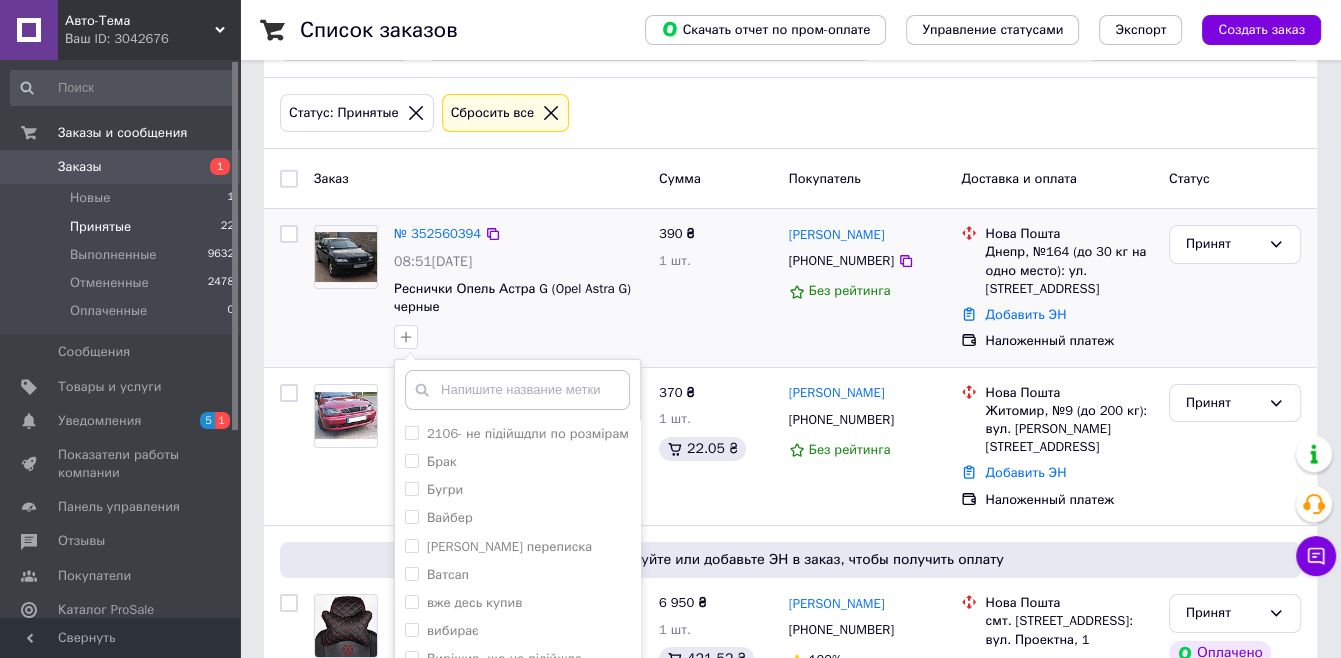 scroll, scrollTop: 400, scrollLeft: 0, axis: vertical 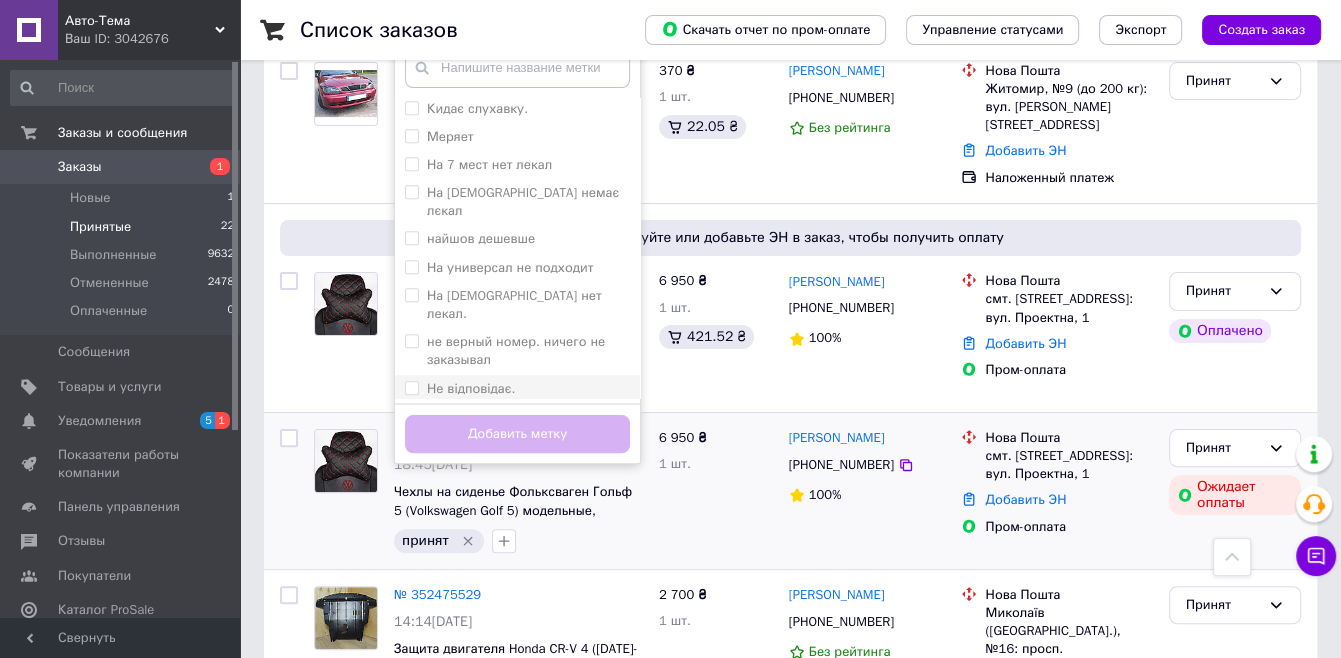 click on "Не відповідає." at bounding box center [471, 388] 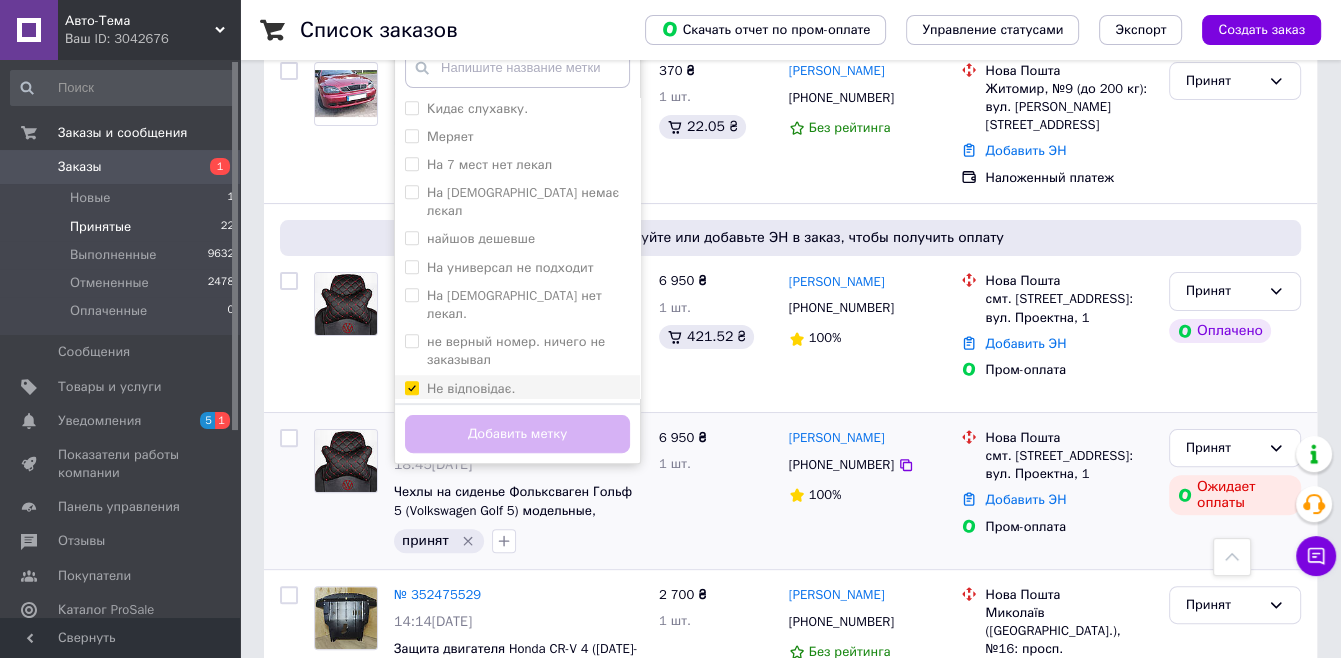 checkbox on "true" 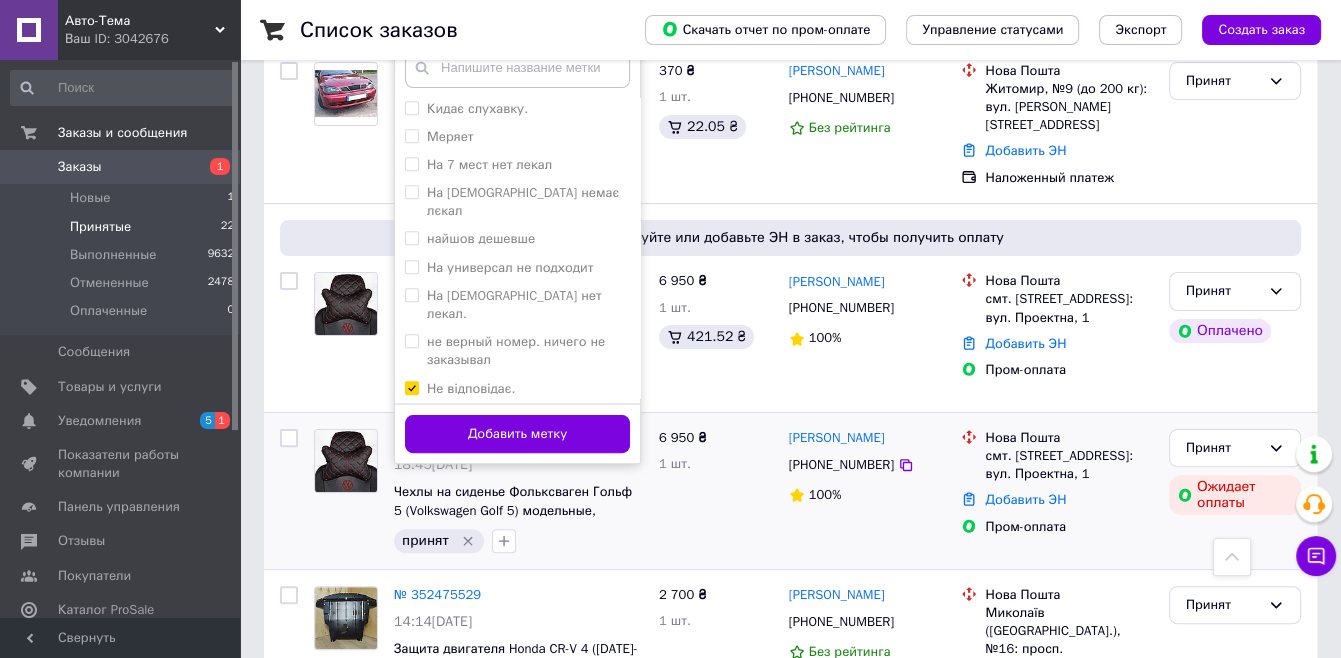 click on "Добавить метку" at bounding box center (517, 434) 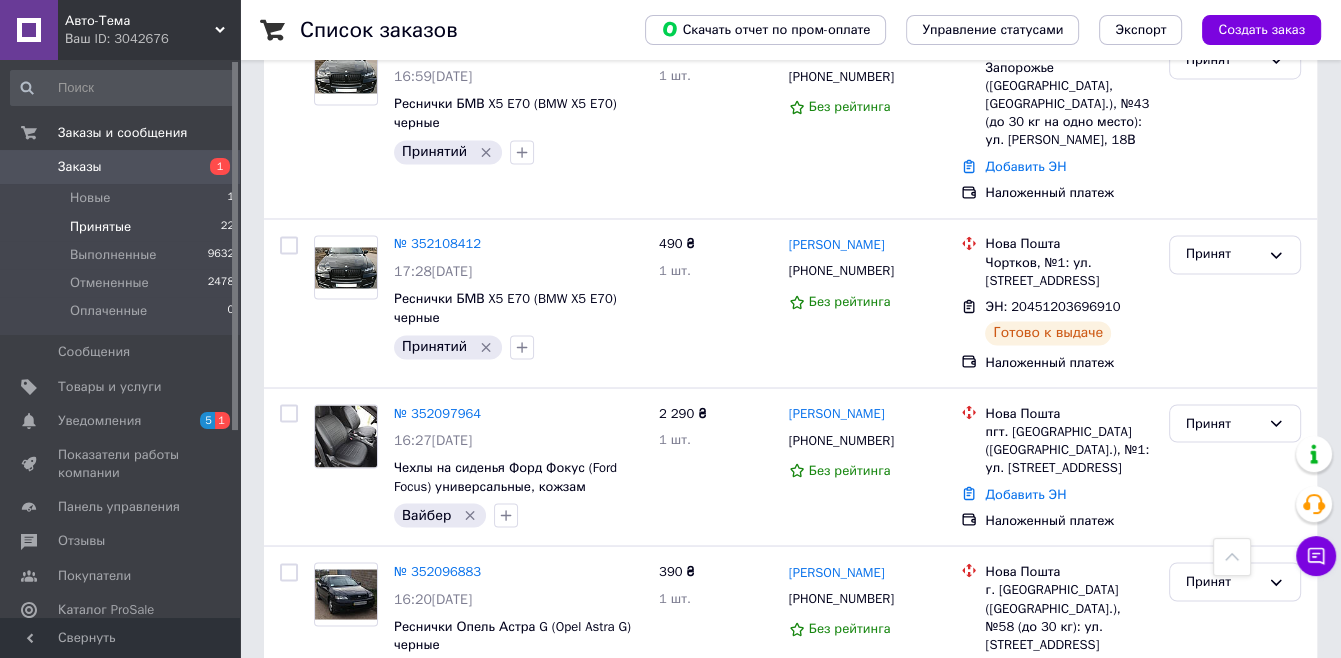 scroll, scrollTop: 3000, scrollLeft: 0, axis: vertical 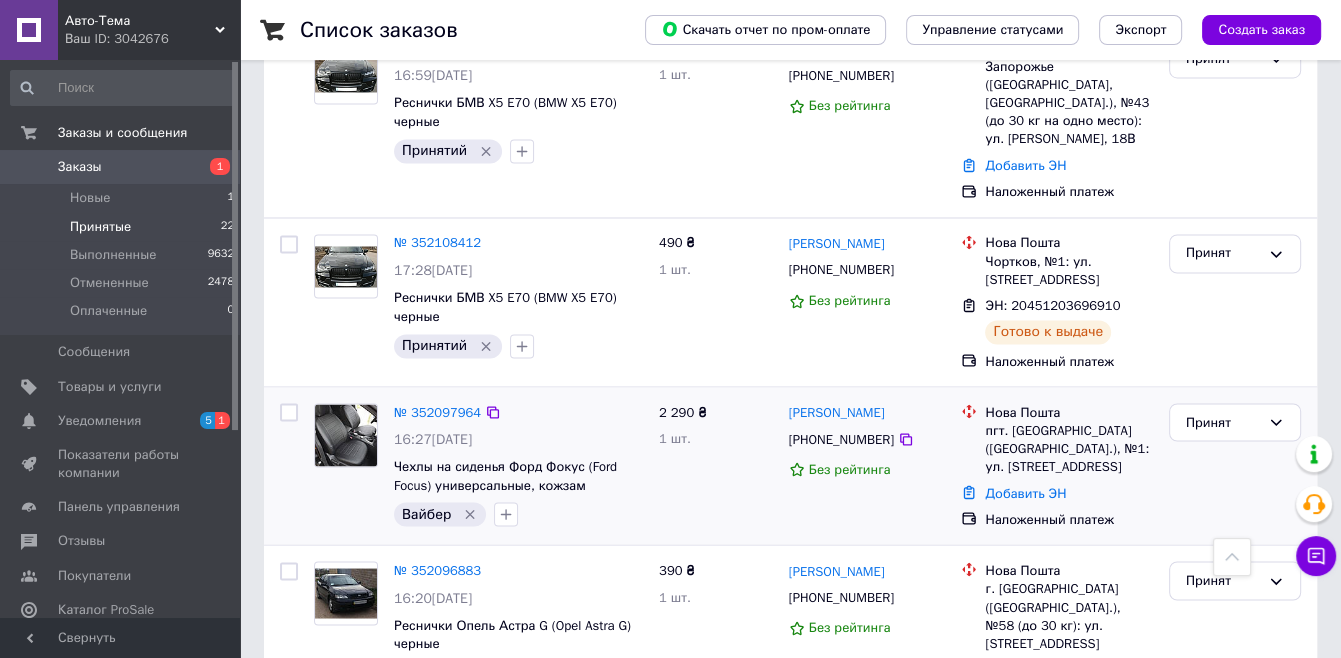 click 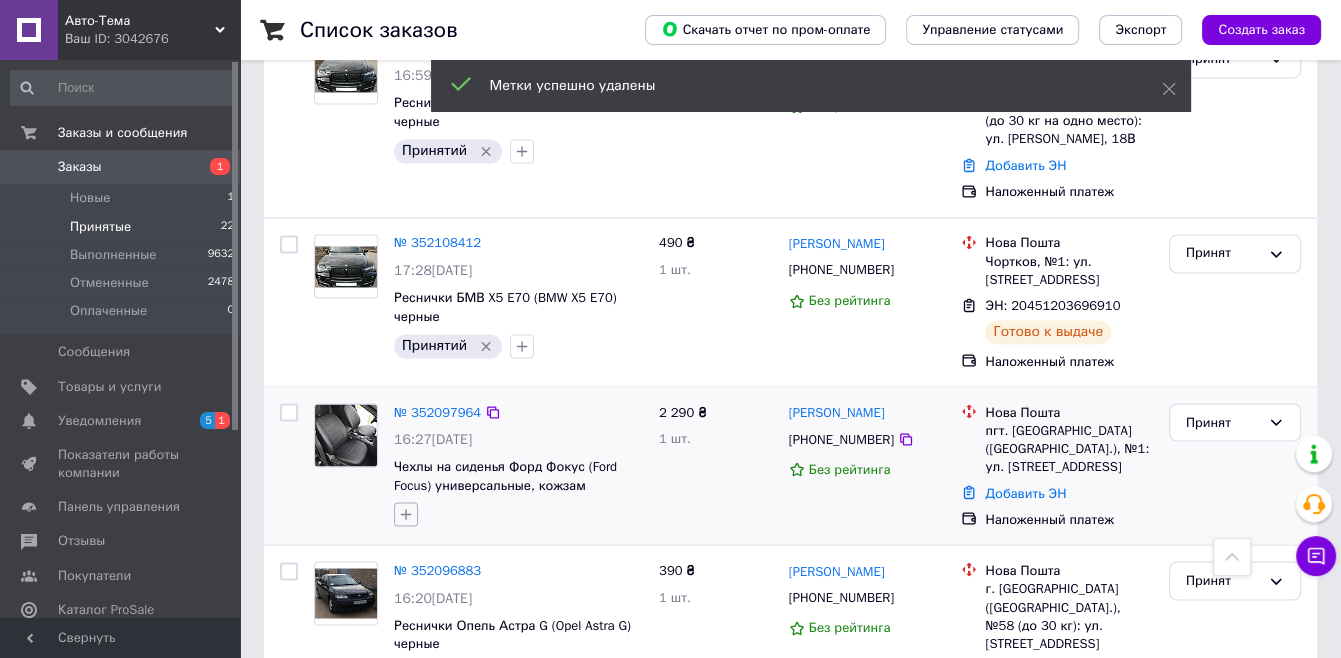 click 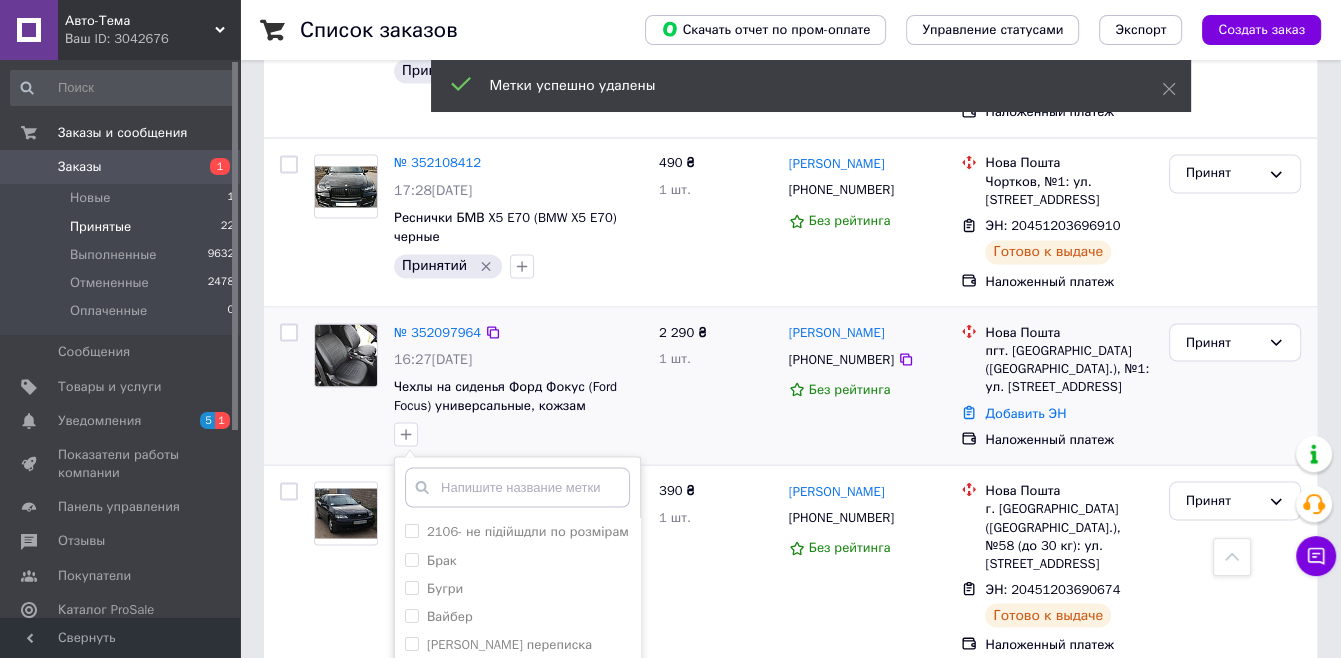 scroll, scrollTop: 3188, scrollLeft: 0, axis: vertical 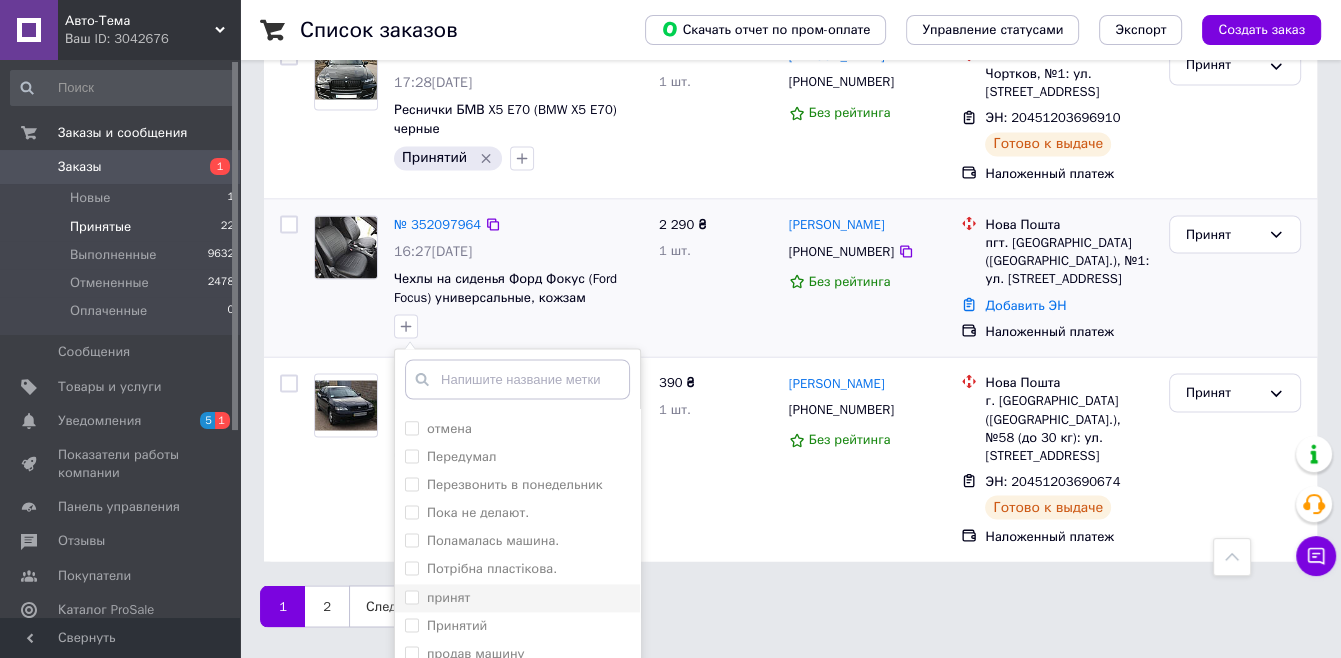 click on "принят" at bounding box center (517, 598) 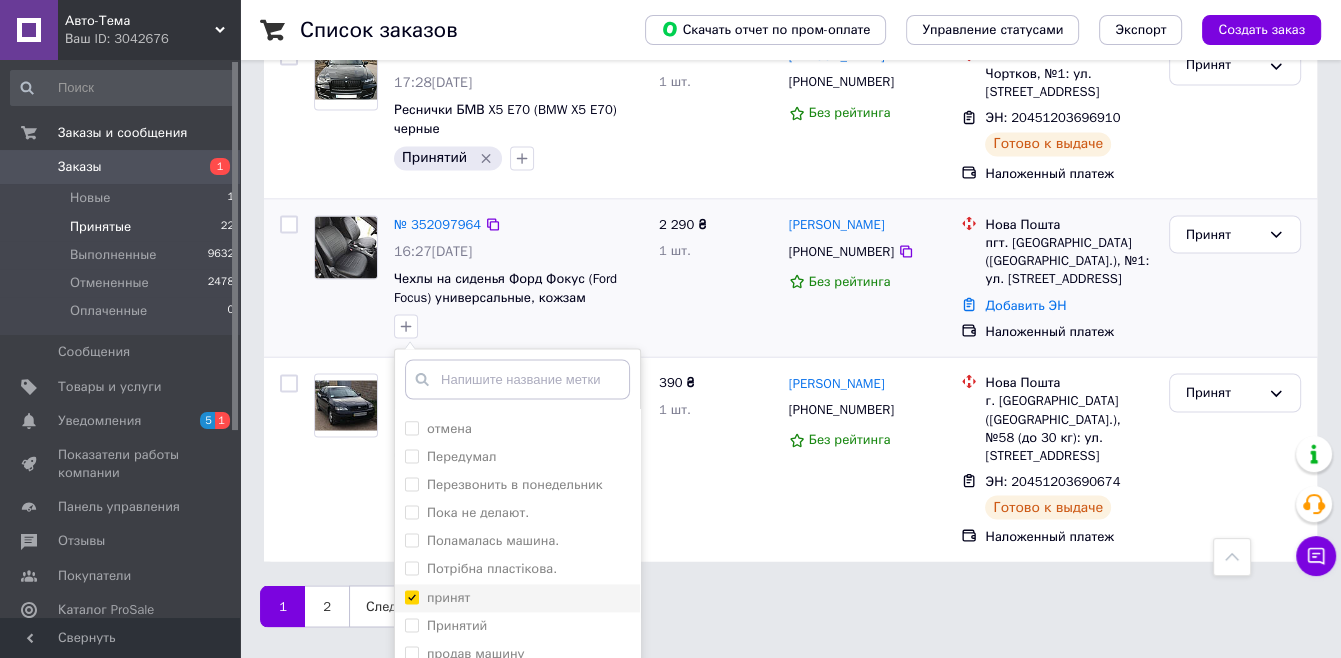 checkbox on "true" 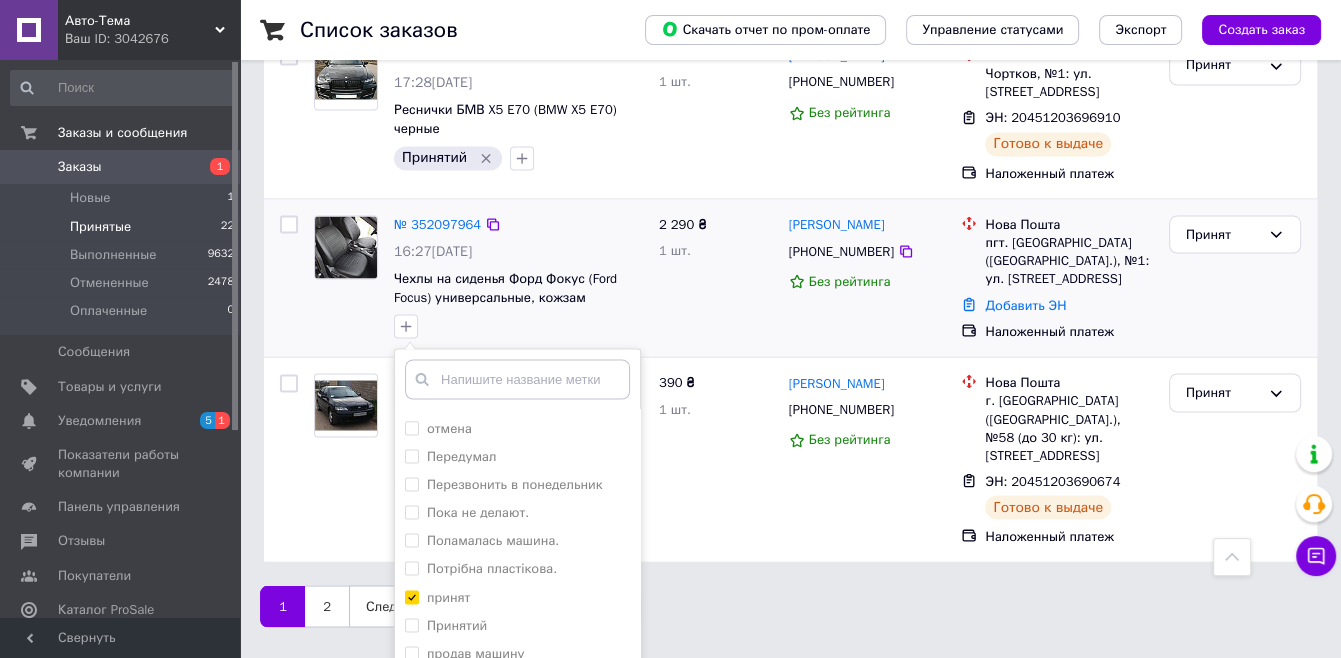 click on "Добавить метку" at bounding box center (517, 745) 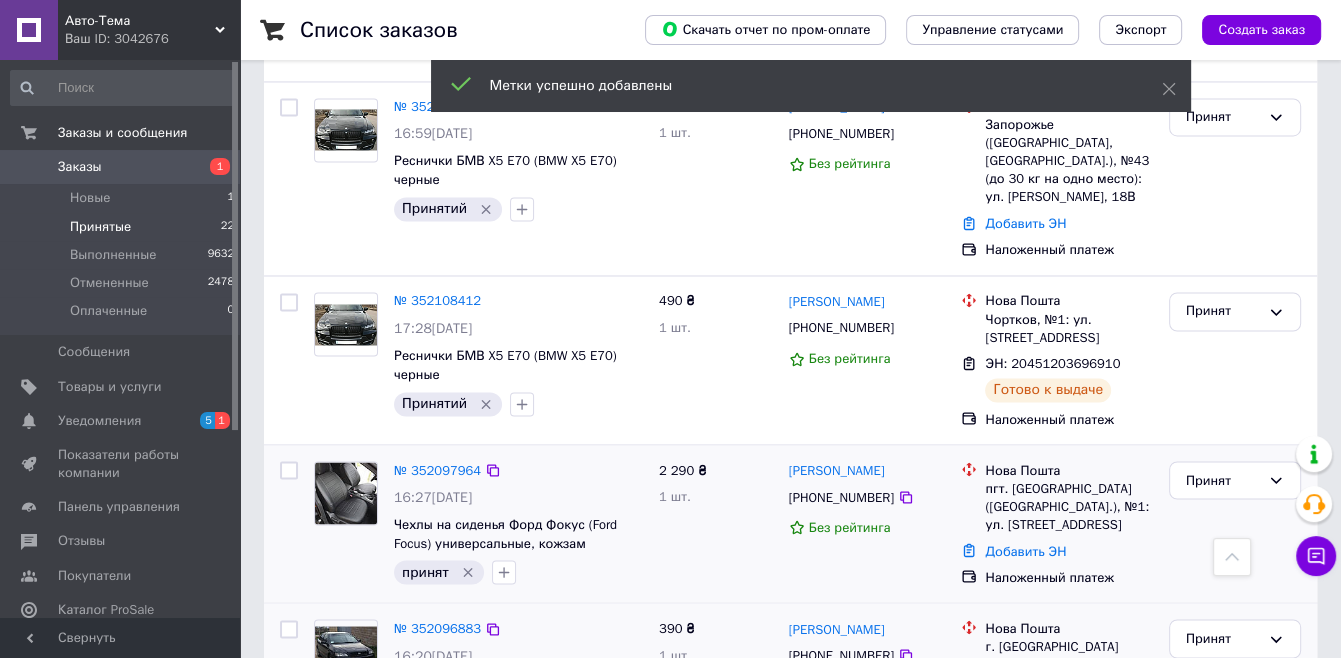 scroll, scrollTop: 3042, scrollLeft: 0, axis: vertical 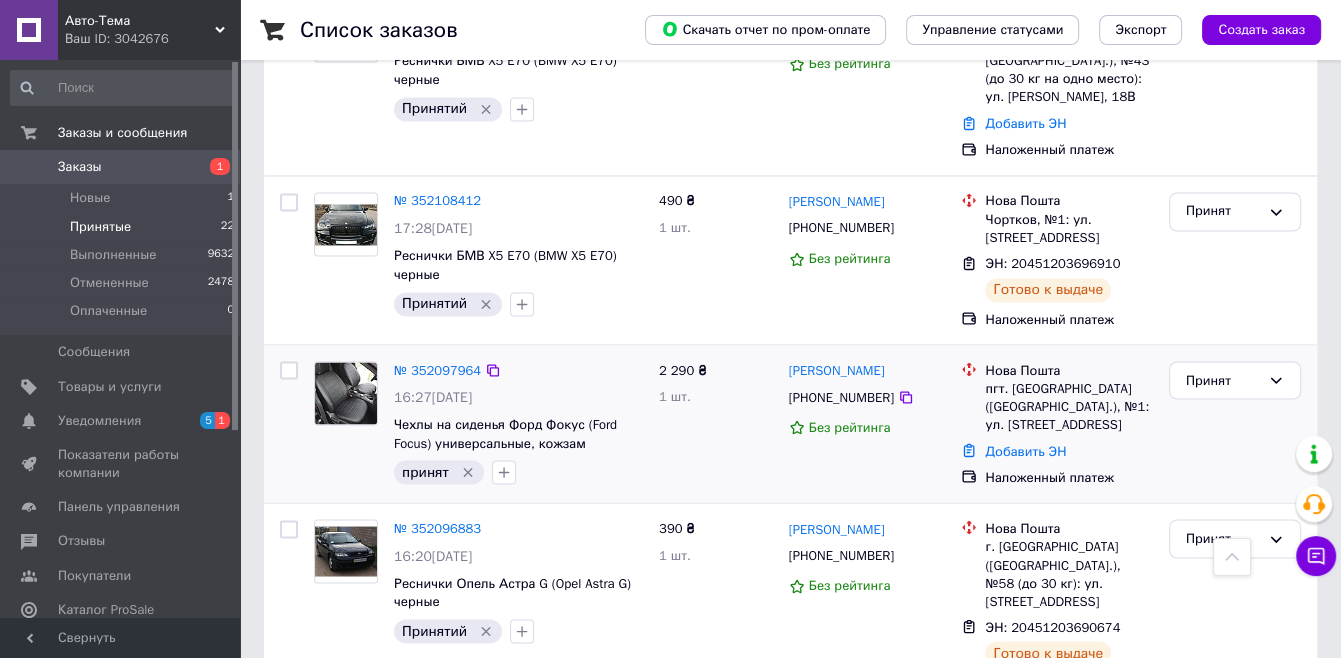 click on "2" at bounding box center [327, 752] 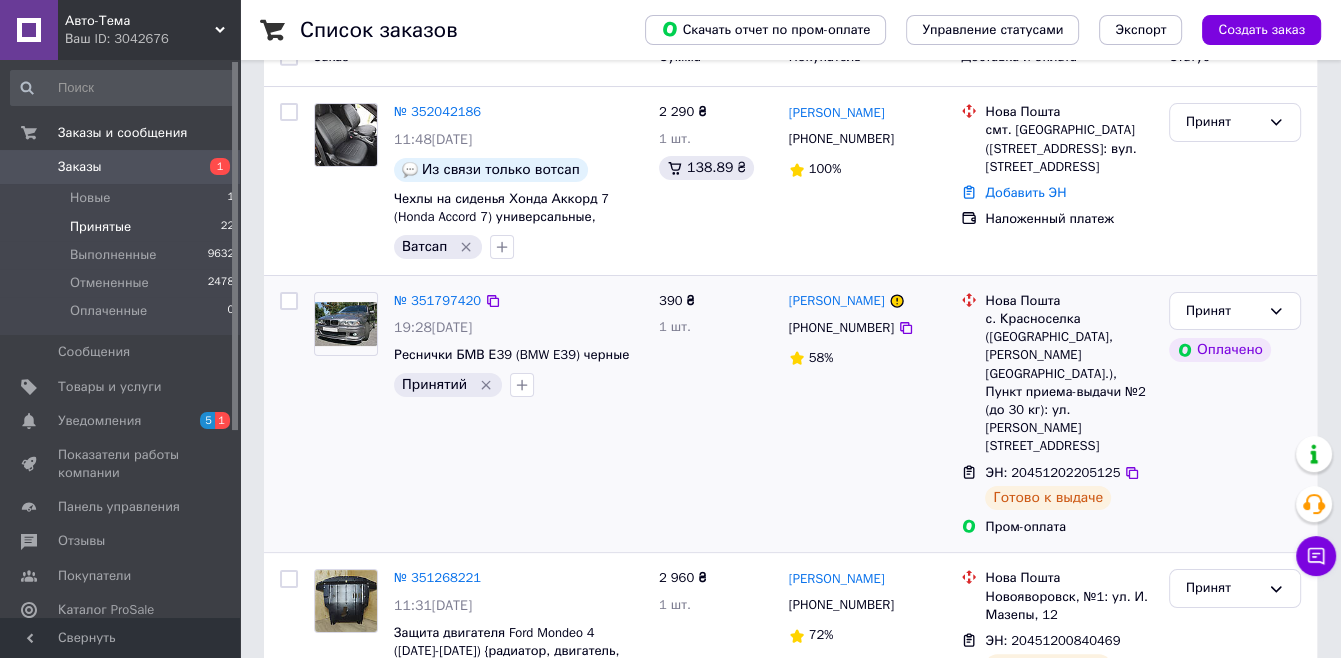 scroll, scrollTop: 274, scrollLeft: 0, axis: vertical 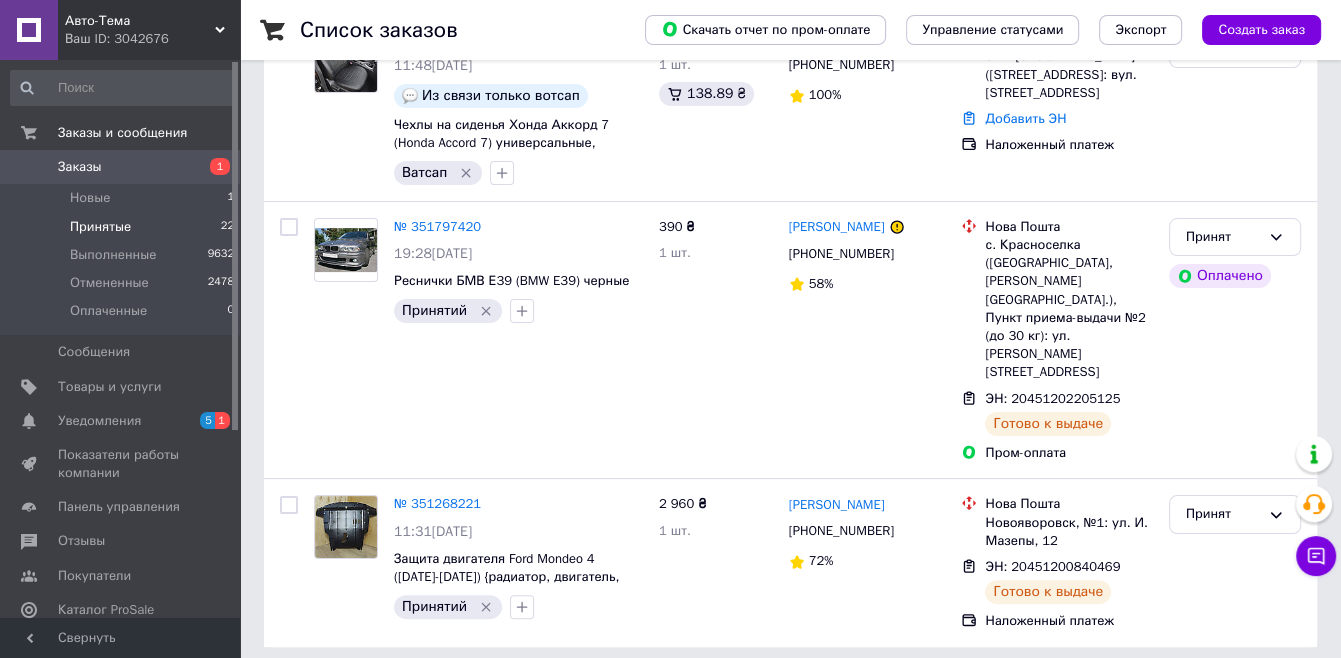 click on "1" at bounding box center (415, 692) 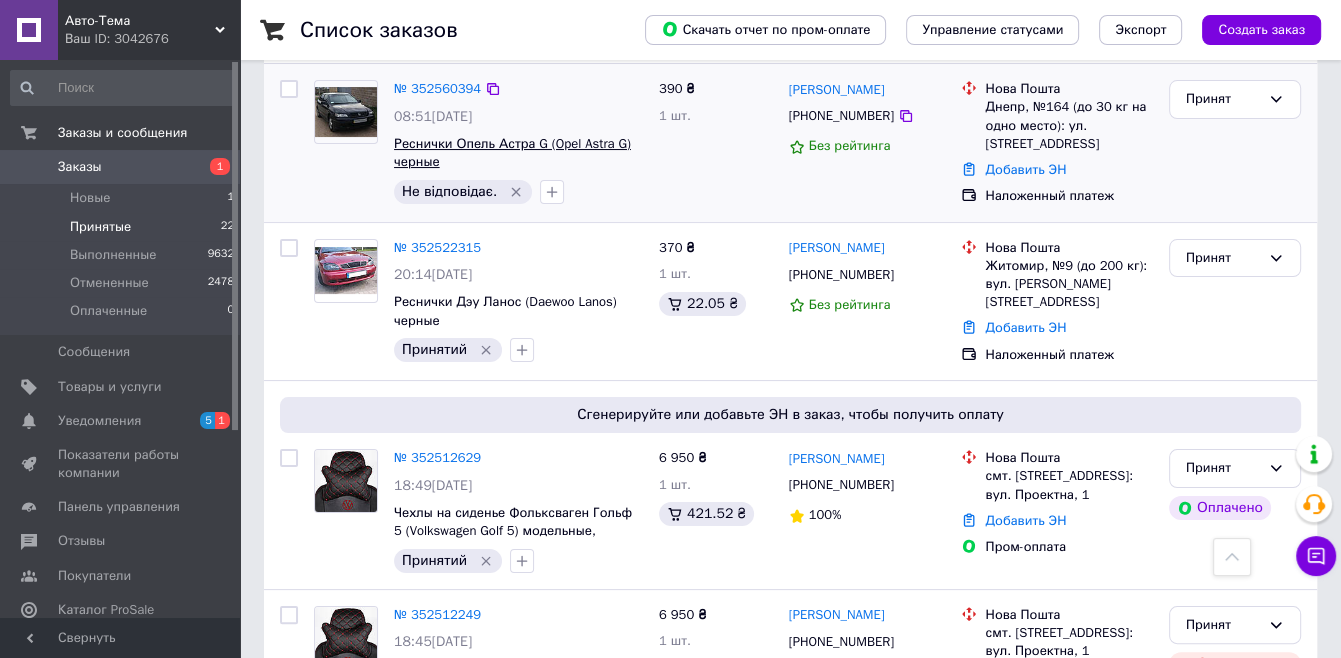 scroll, scrollTop: 0, scrollLeft: 0, axis: both 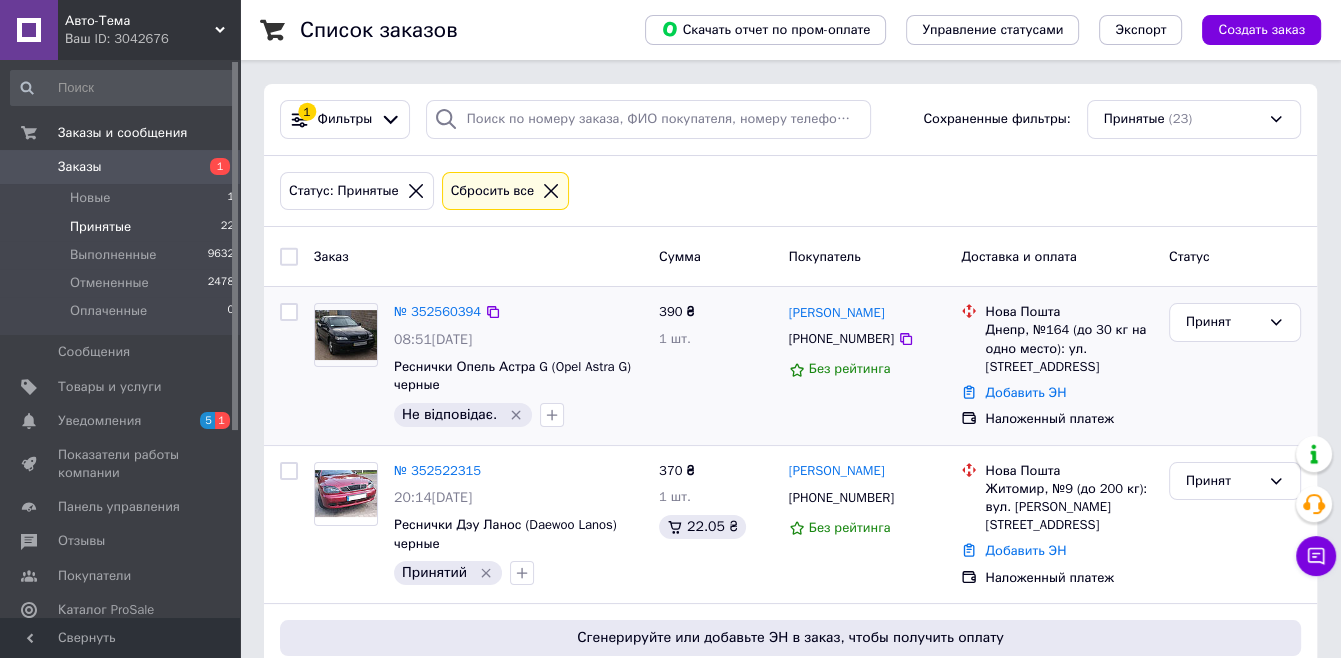 click 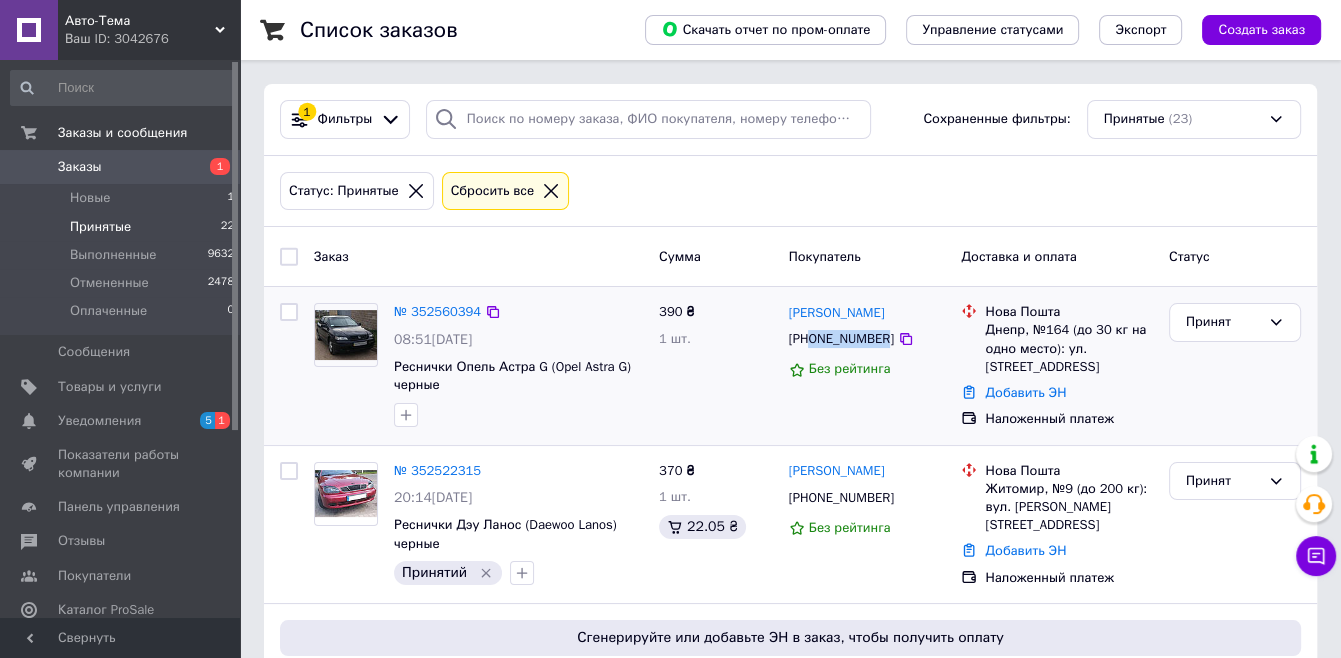 drag, startPoint x: 880, startPoint y: 337, endPoint x: 811, endPoint y: 337, distance: 69 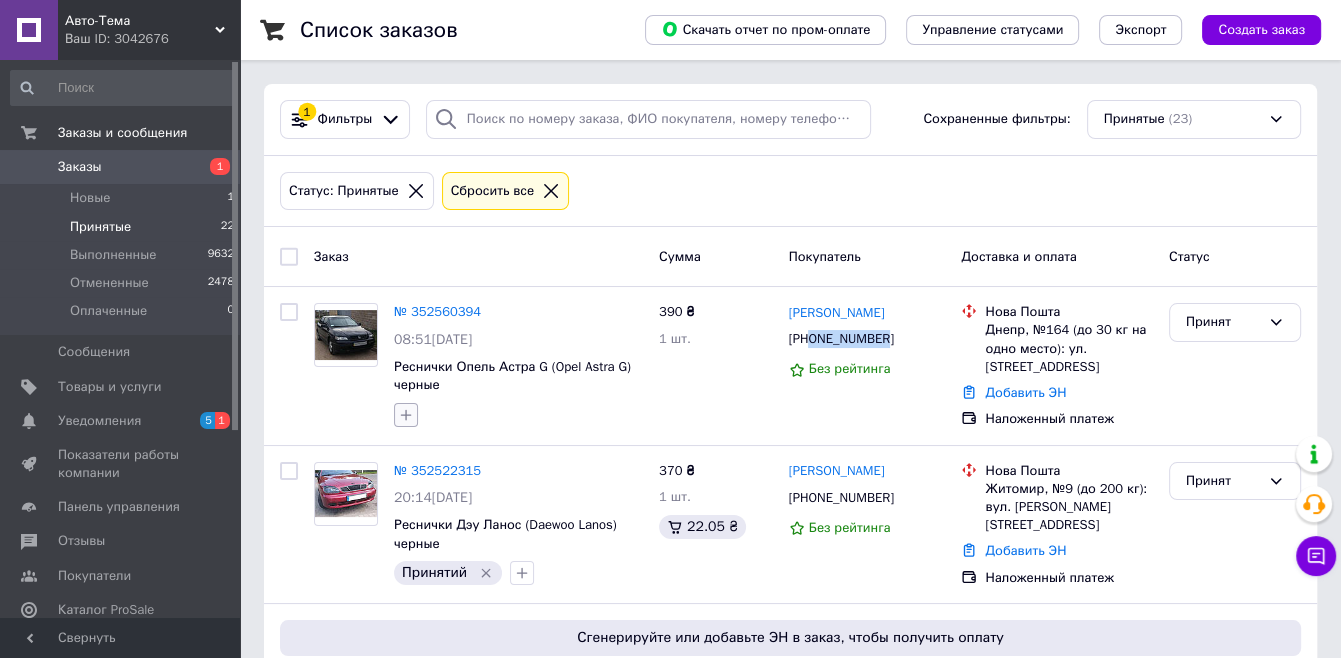 click 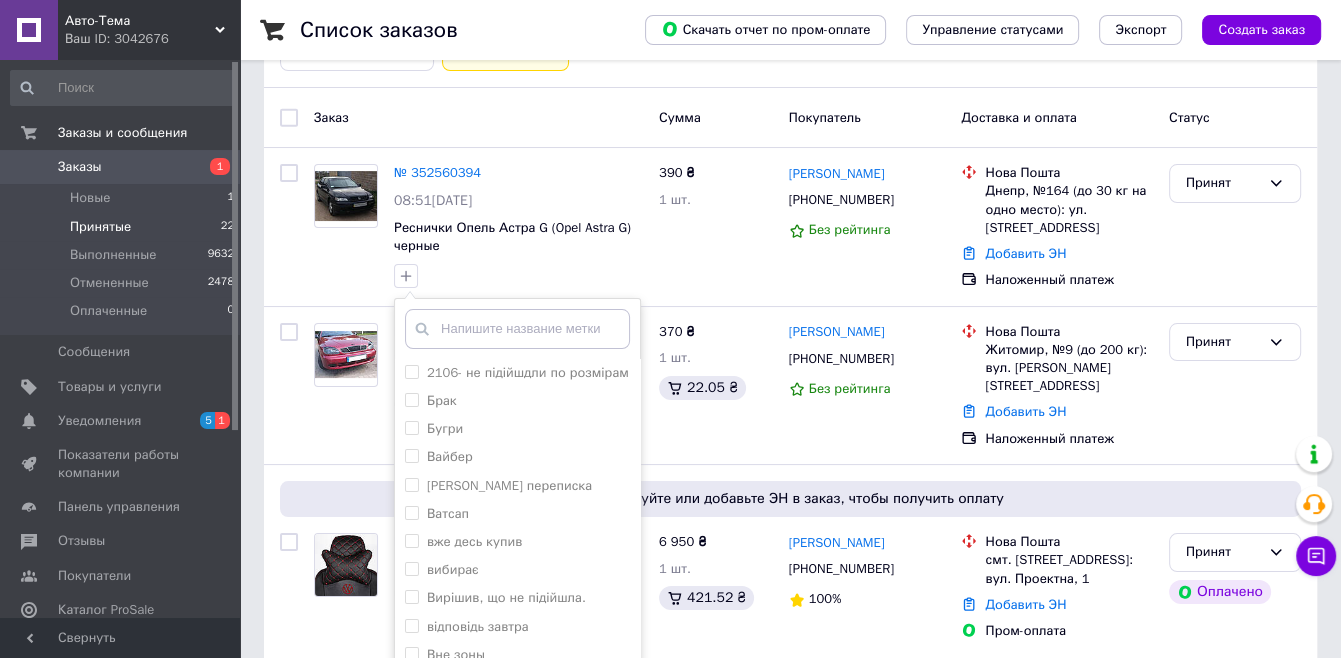 scroll, scrollTop: 500, scrollLeft: 0, axis: vertical 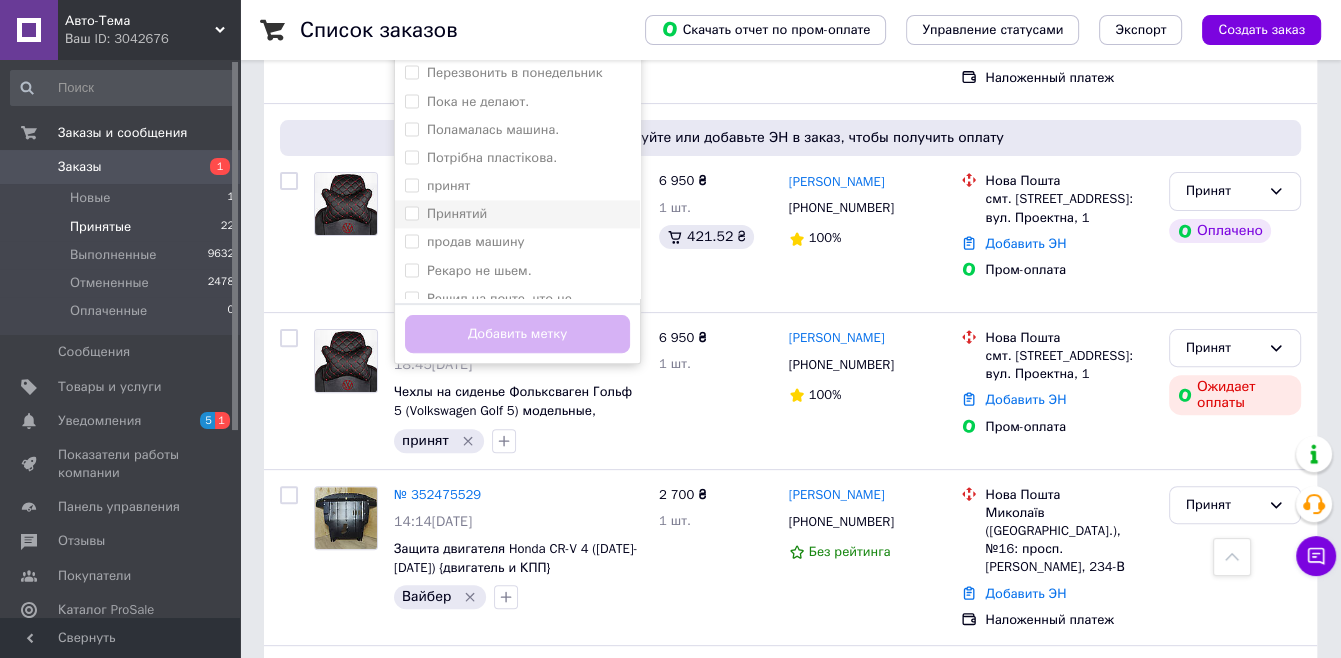 click on "Принятий" at bounding box center [517, 214] 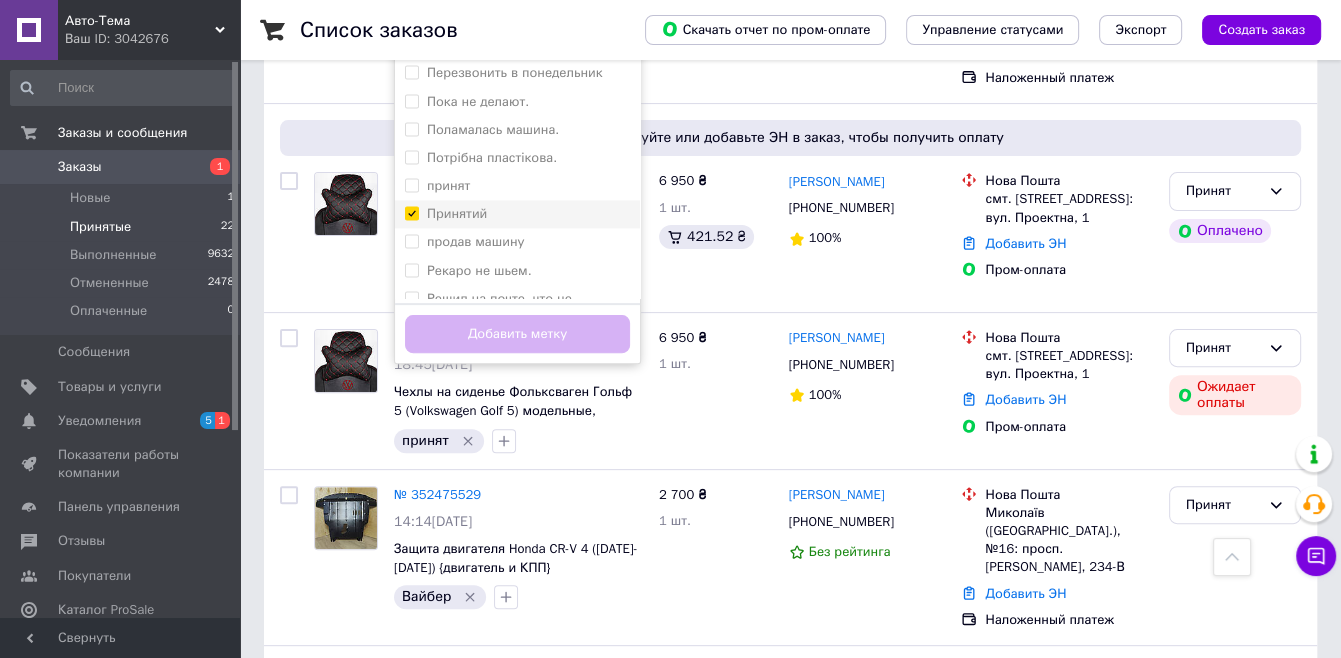 checkbox on "true" 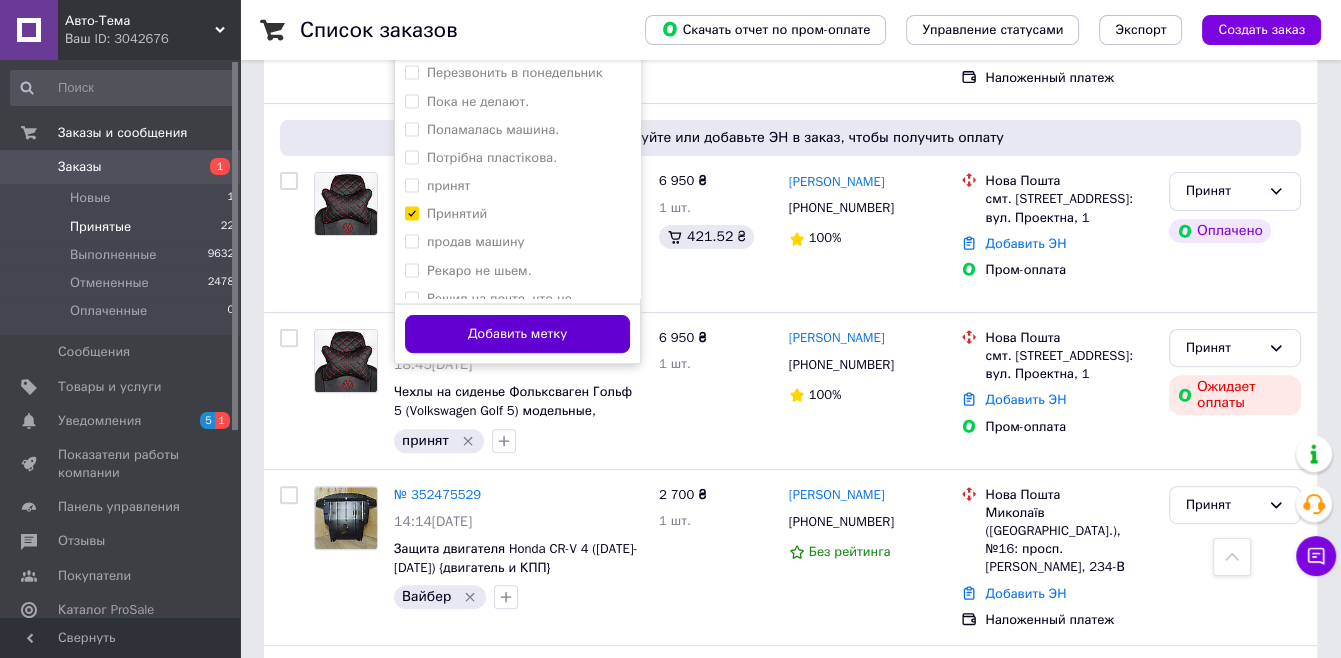 click on "Добавить метку" at bounding box center [517, 334] 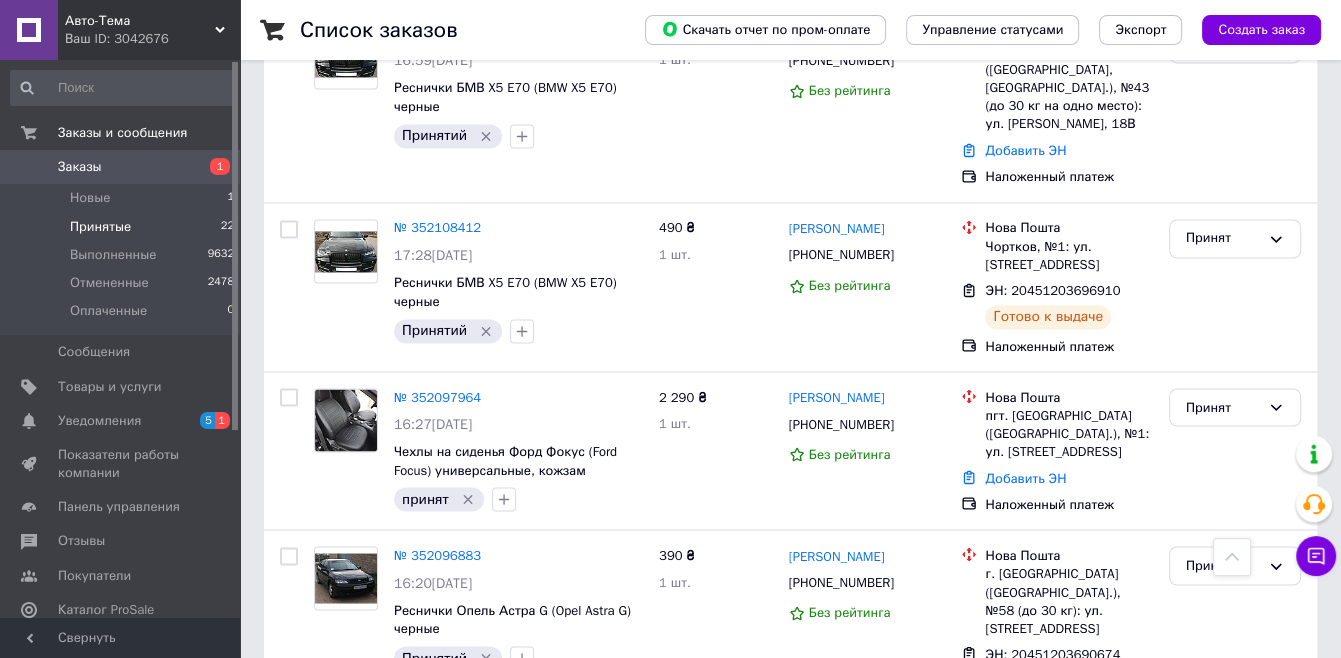 scroll, scrollTop: 3042, scrollLeft: 0, axis: vertical 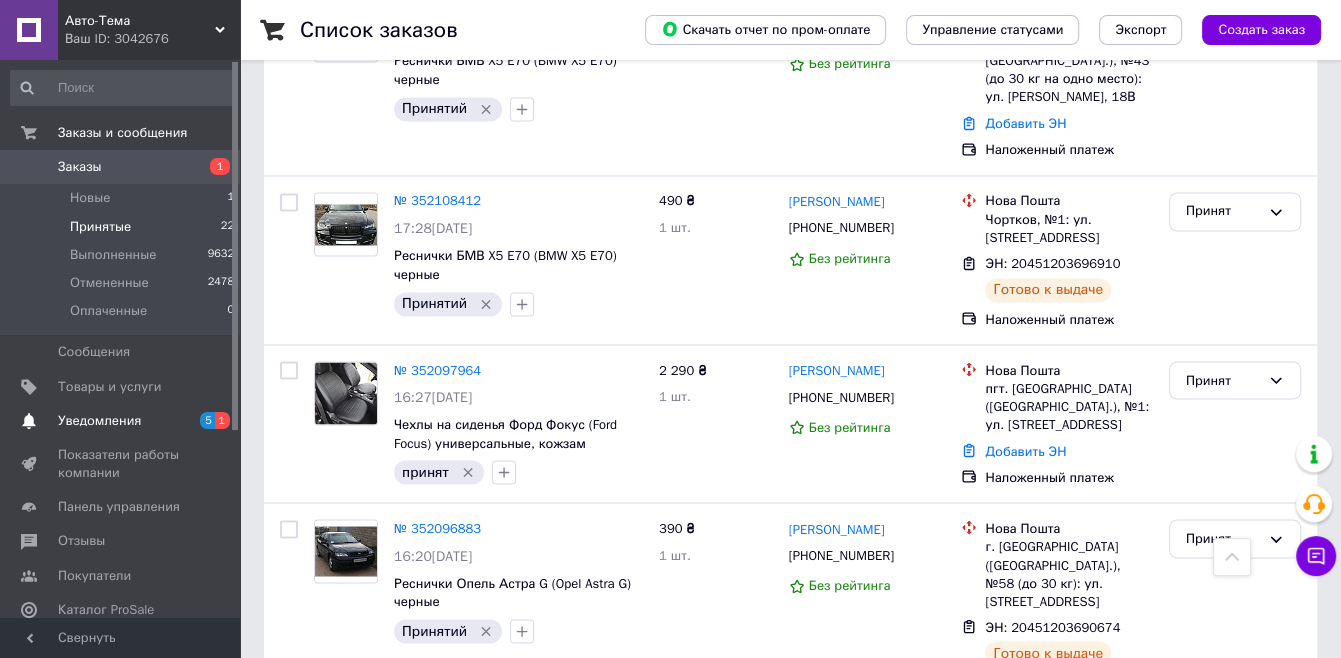 click on "Уведомления" at bounding box center (99, 421) 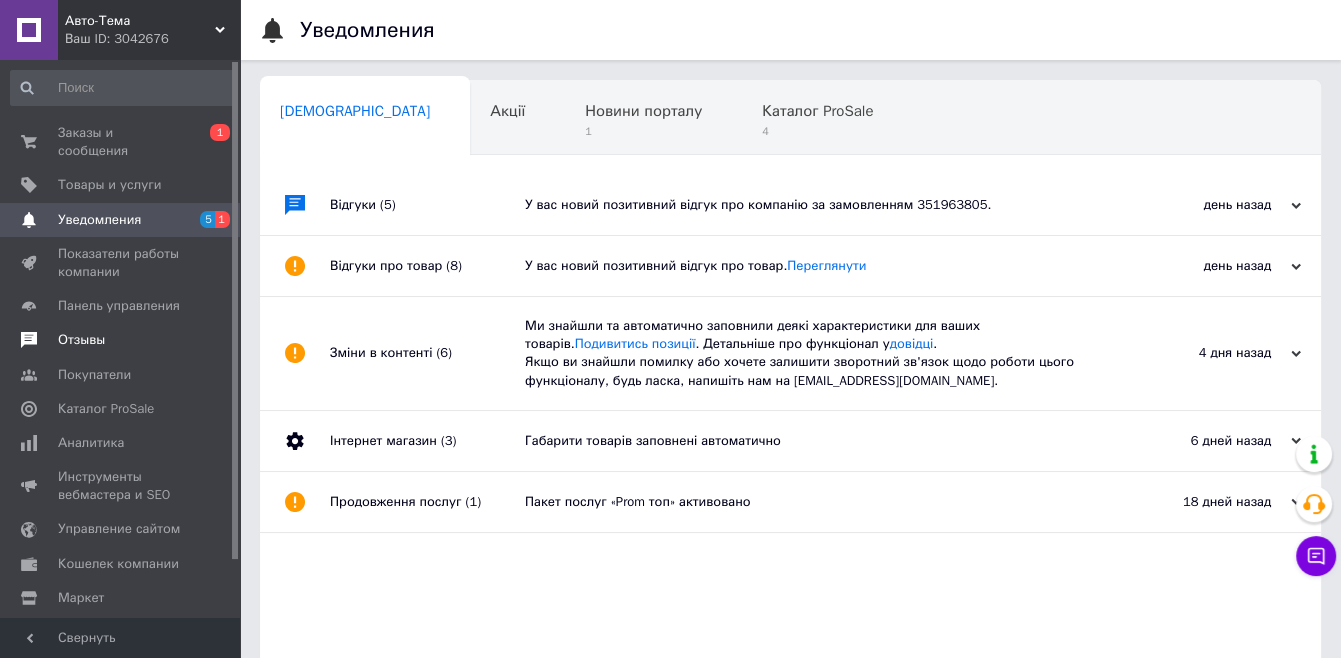 click on "Отзывы" at bounding box center (81, 340) 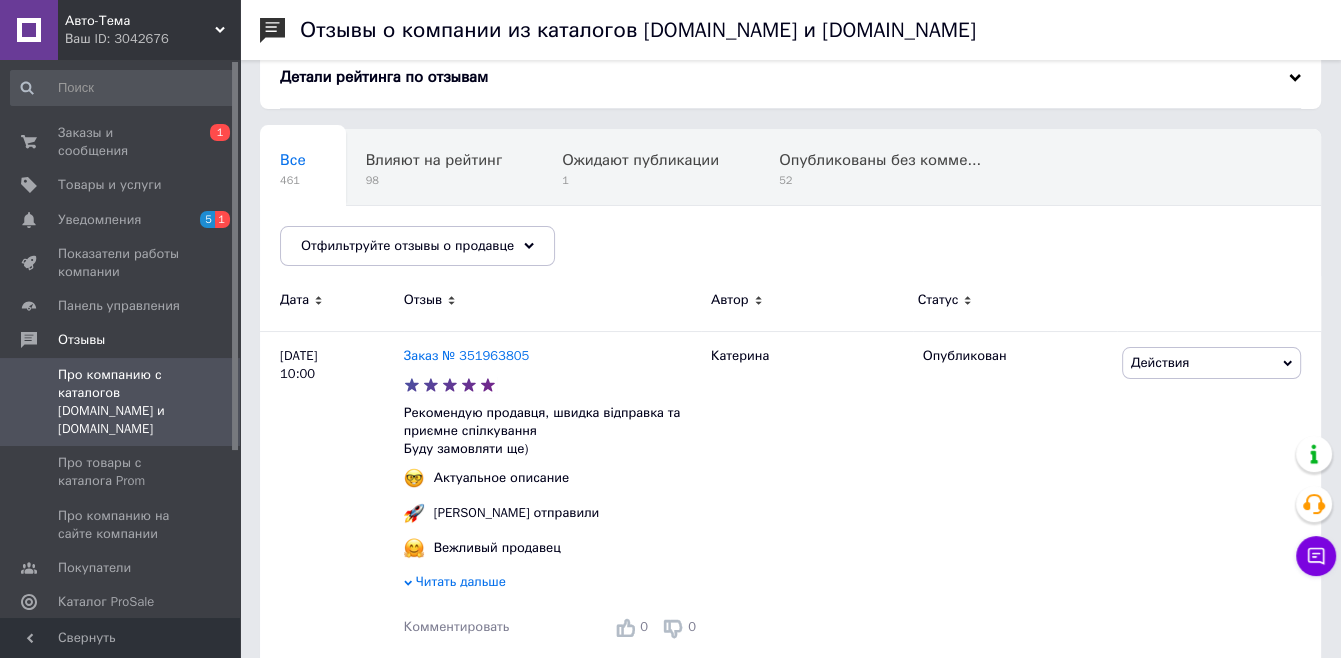 scroll, scrollTop: 200, scrollLeft: 0, axis: vertical 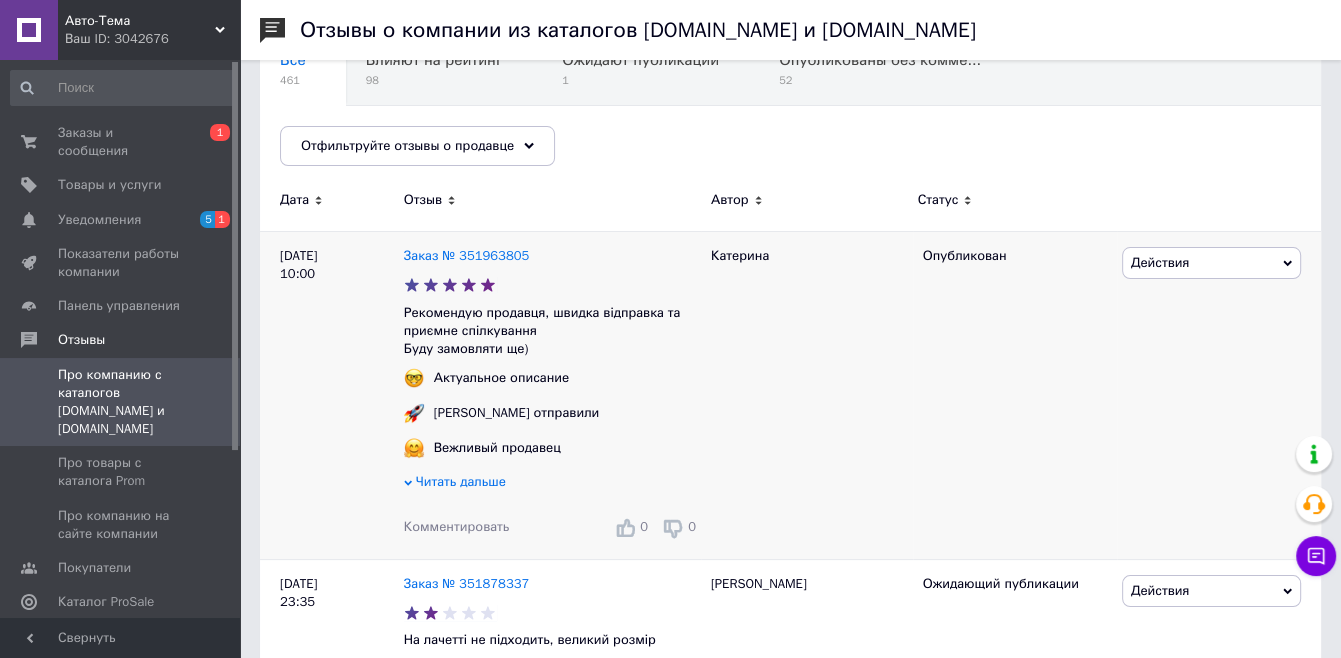 click on "Комментировать" at bounding box center [457, 526] 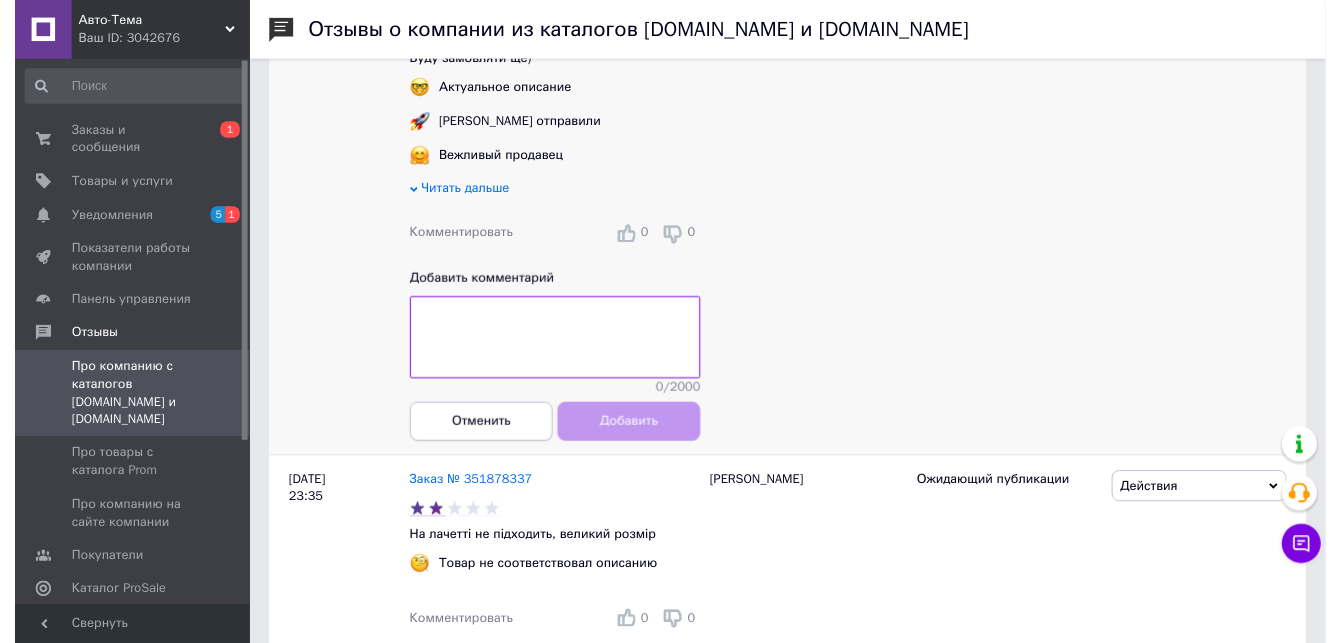 scroll, scrollTop: 500, scrollLeft: 0, axis: vertical 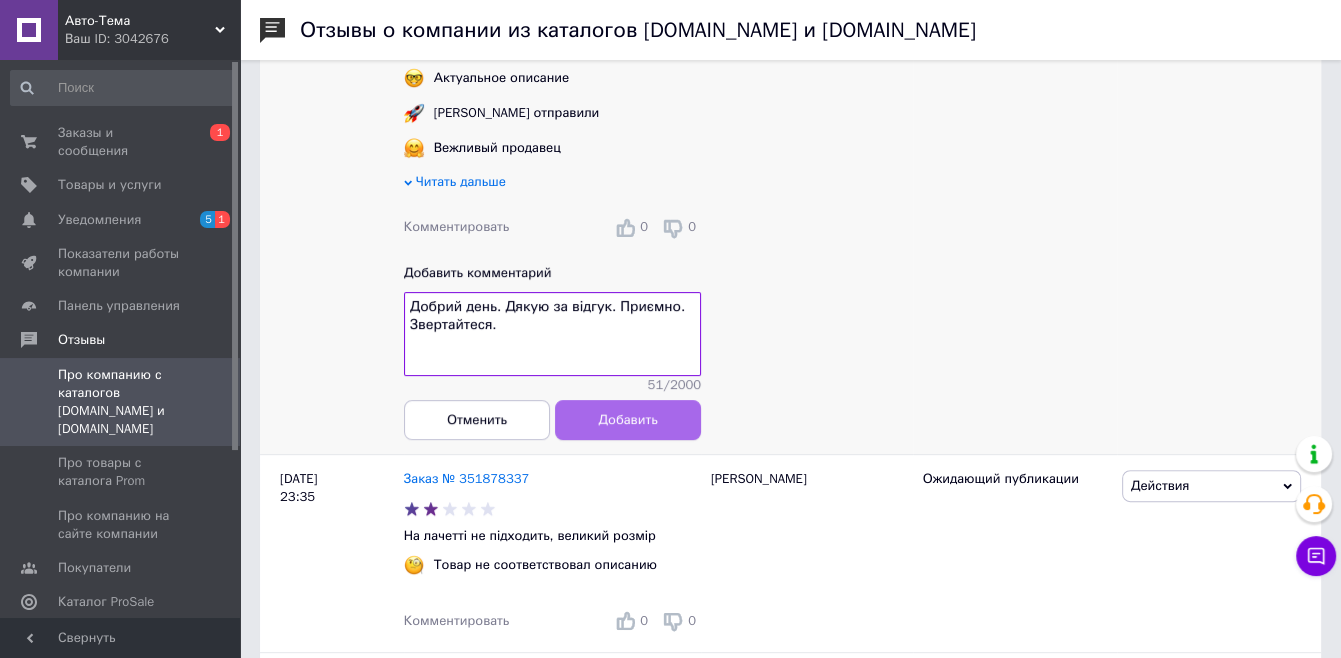 type on "Добрий день. Дякую за відгук. Приємно. Звертайтеся." 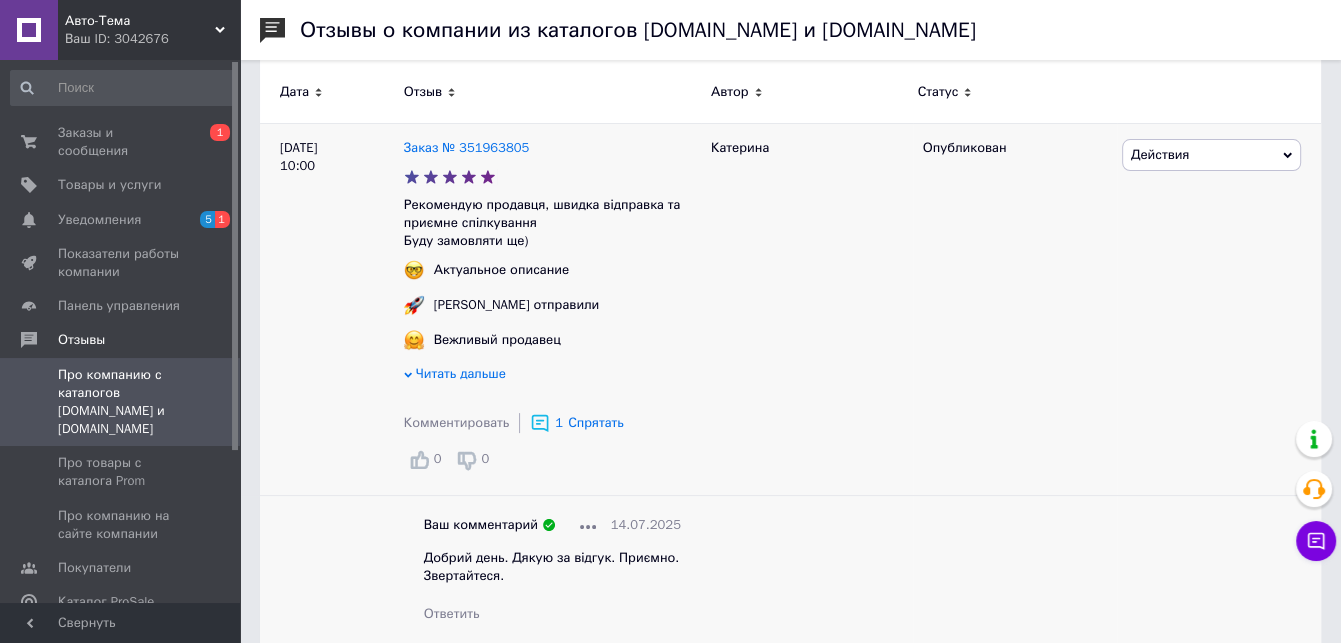 scroll, scrollTop: 300, scrollLeft: 0, axis: vertical 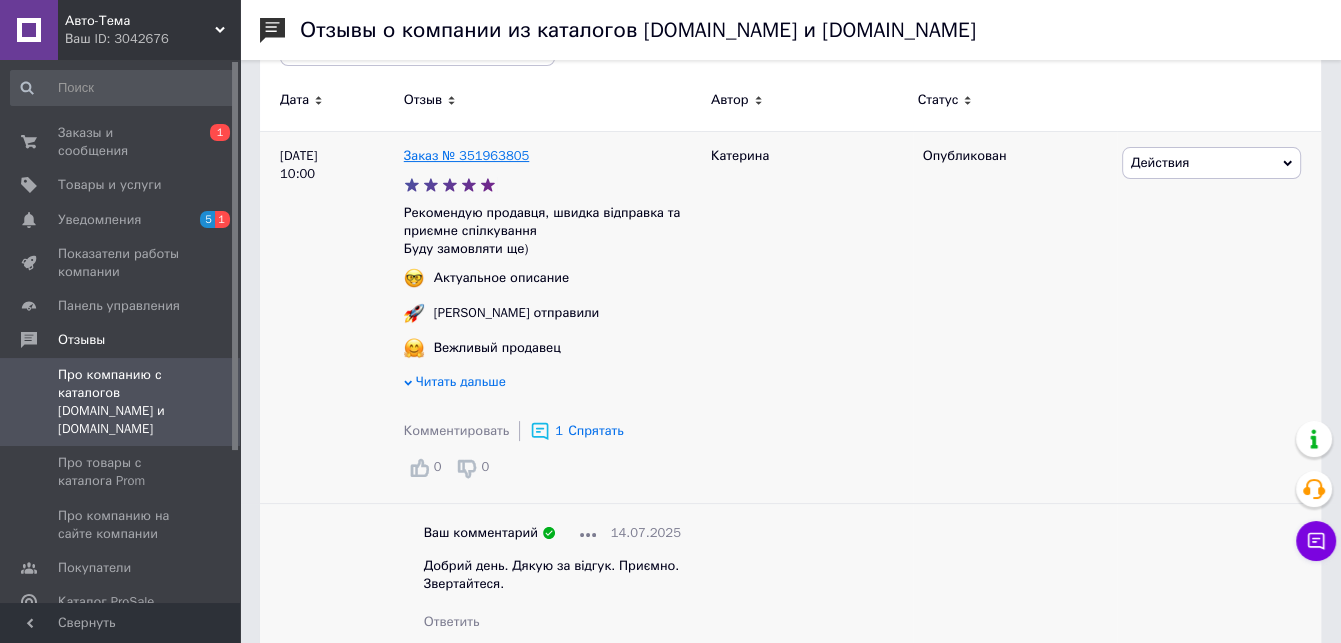 click on "Заказ № 351963805" at bounding box center (467, 155) 